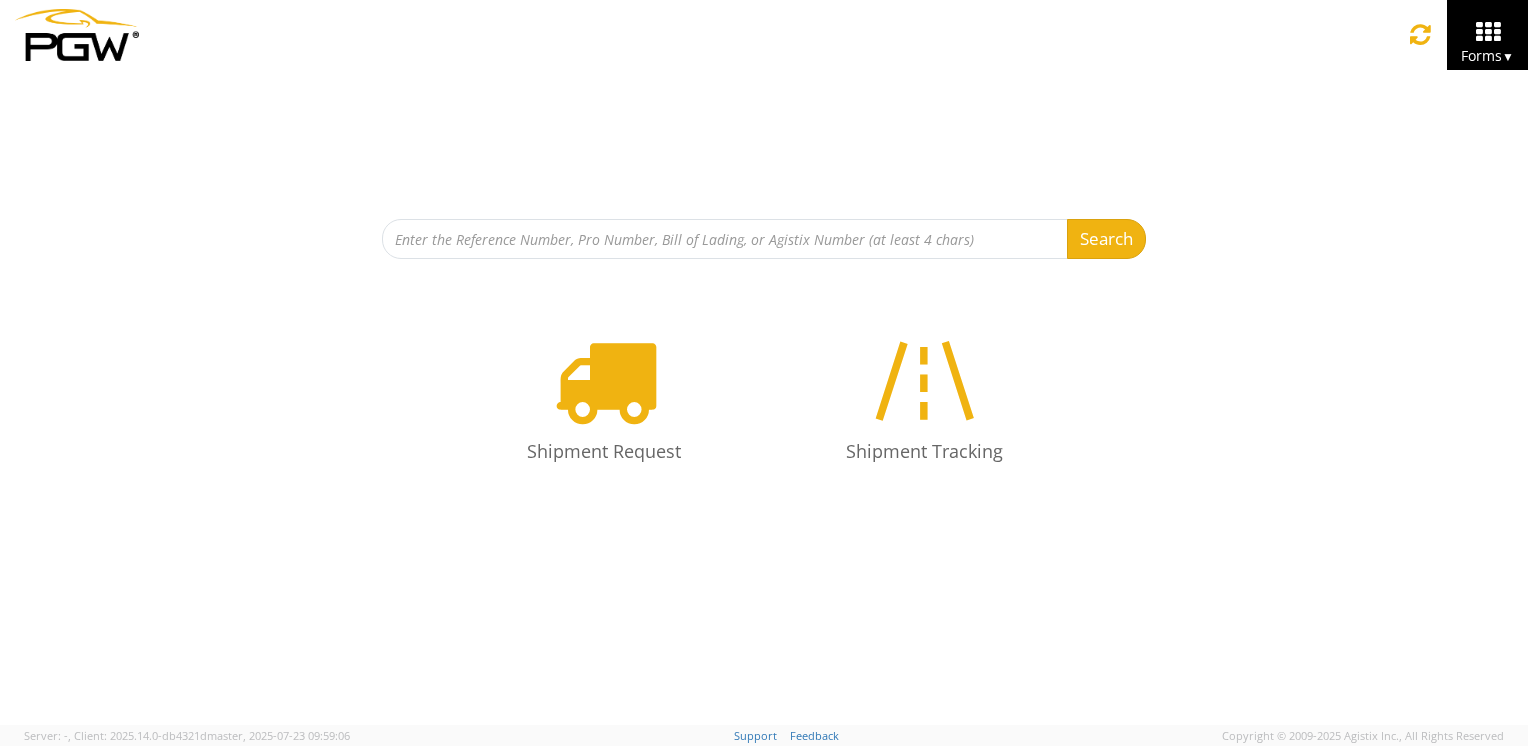 scroll, scrollTop: 0, scrollLeft: 0, axis: both 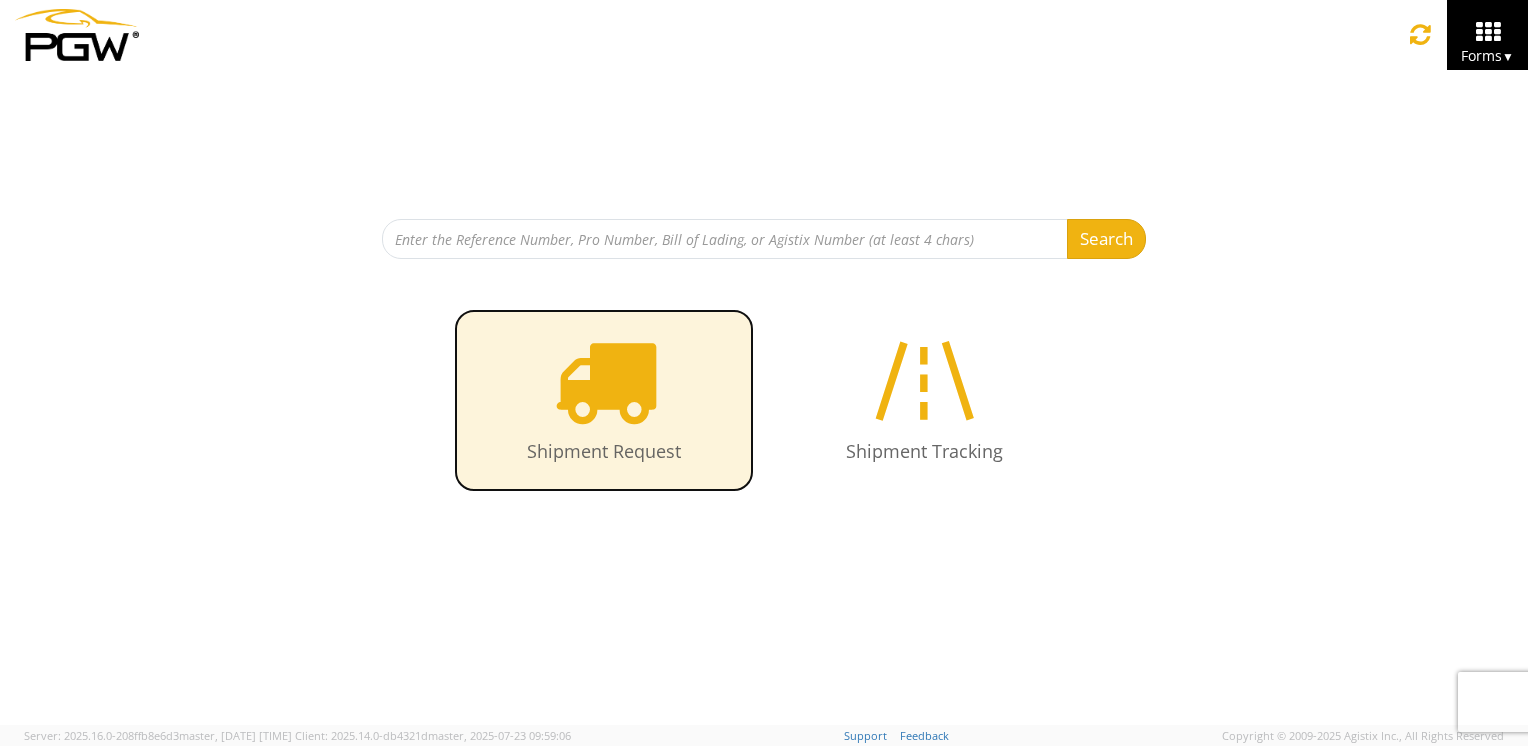 click at bounding box center [604, 380] 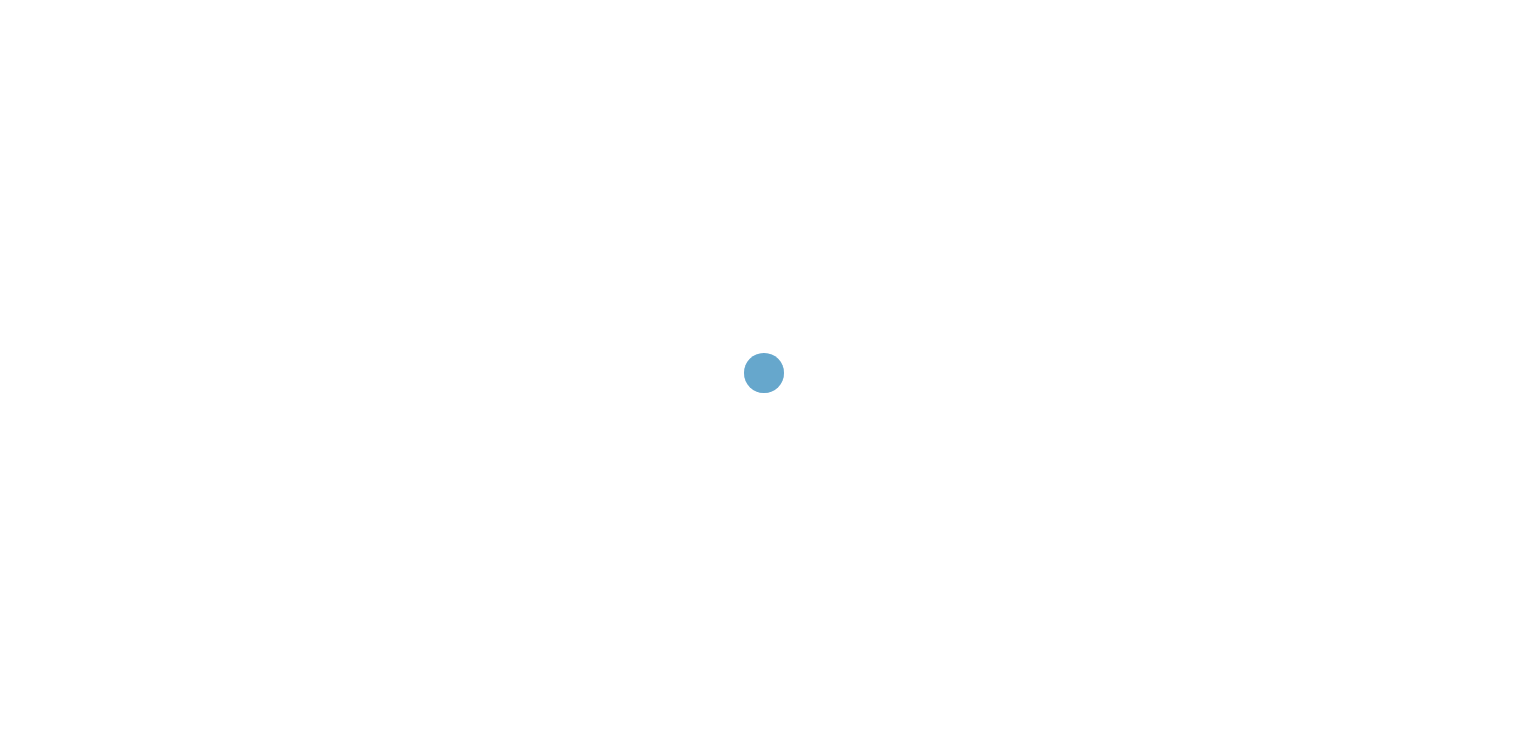 scroll, scrollTop: 0, scrollLeft: 0, axis: both 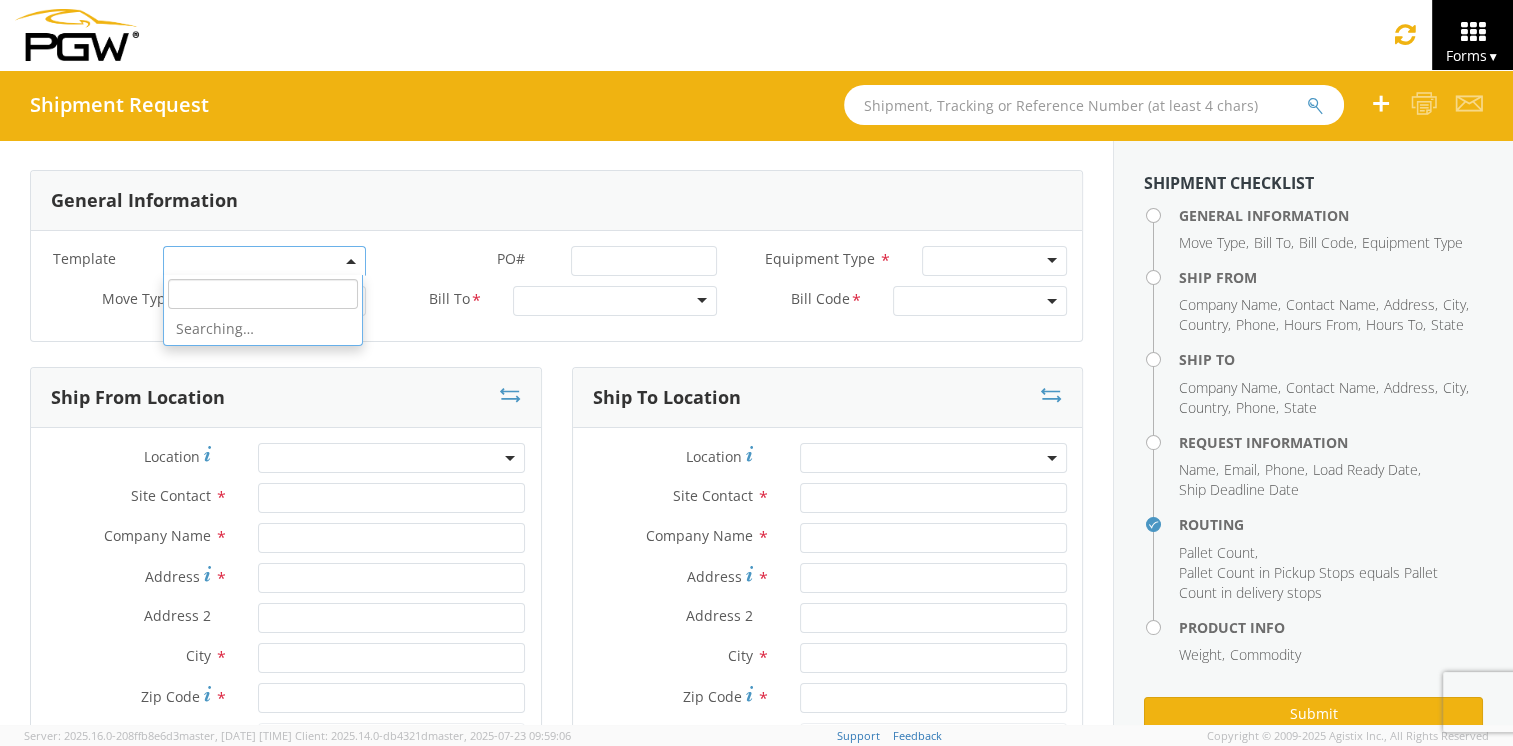 drag, startPoint x: 324, startPoint y: 270, endPoint x: 336, endPoint y: 264, distance: 13.416408 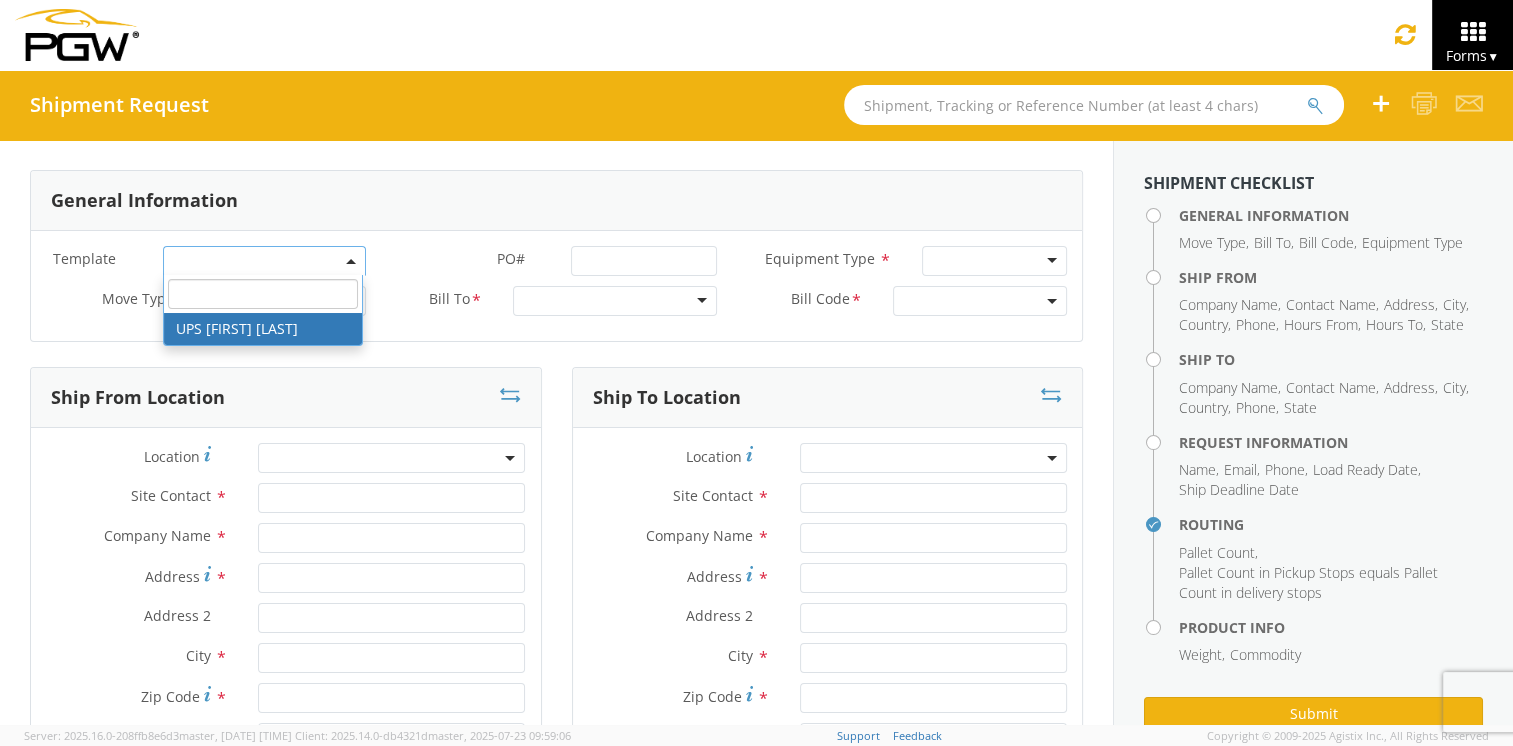 click on "General Information" at bounding box center (556, 201) 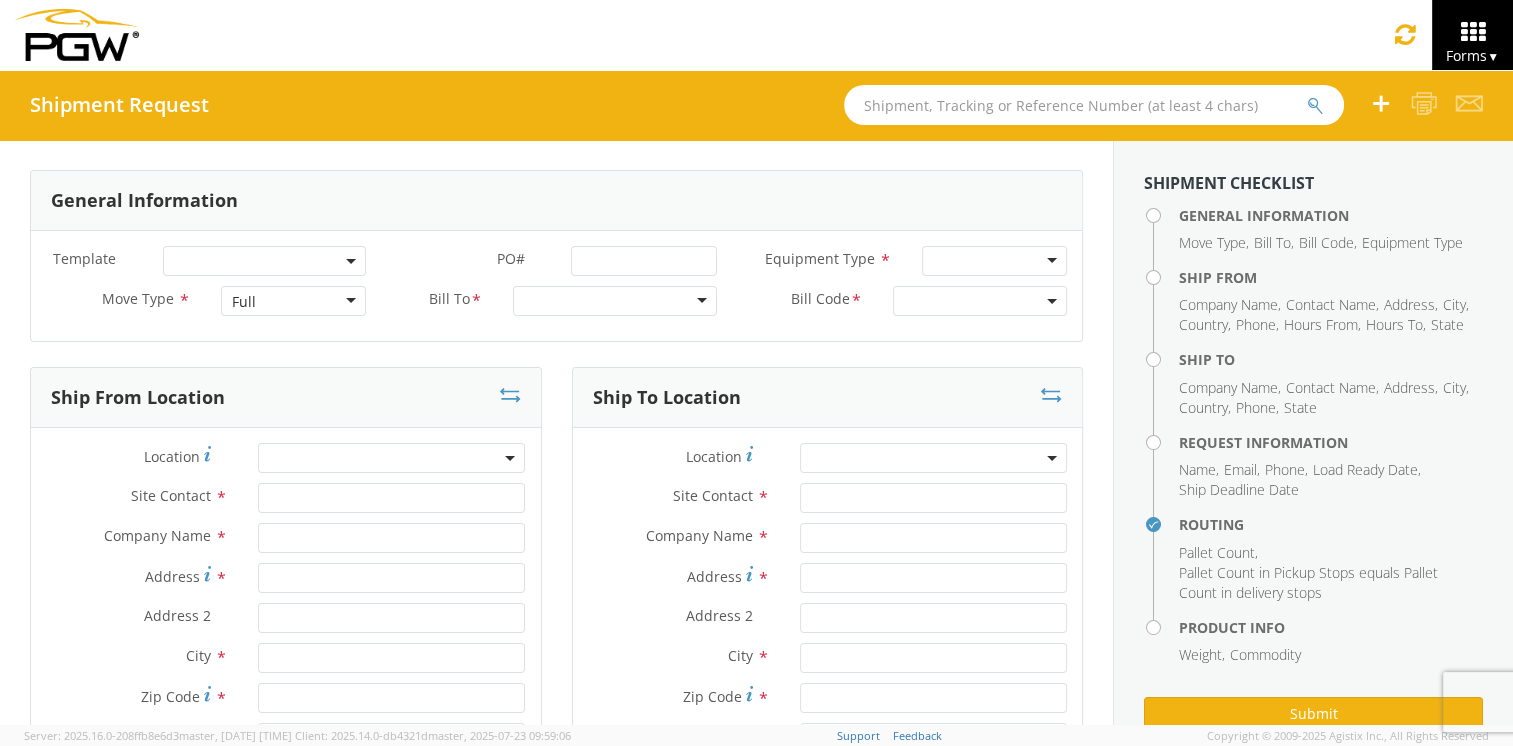 click at bounding box center [994, 261] 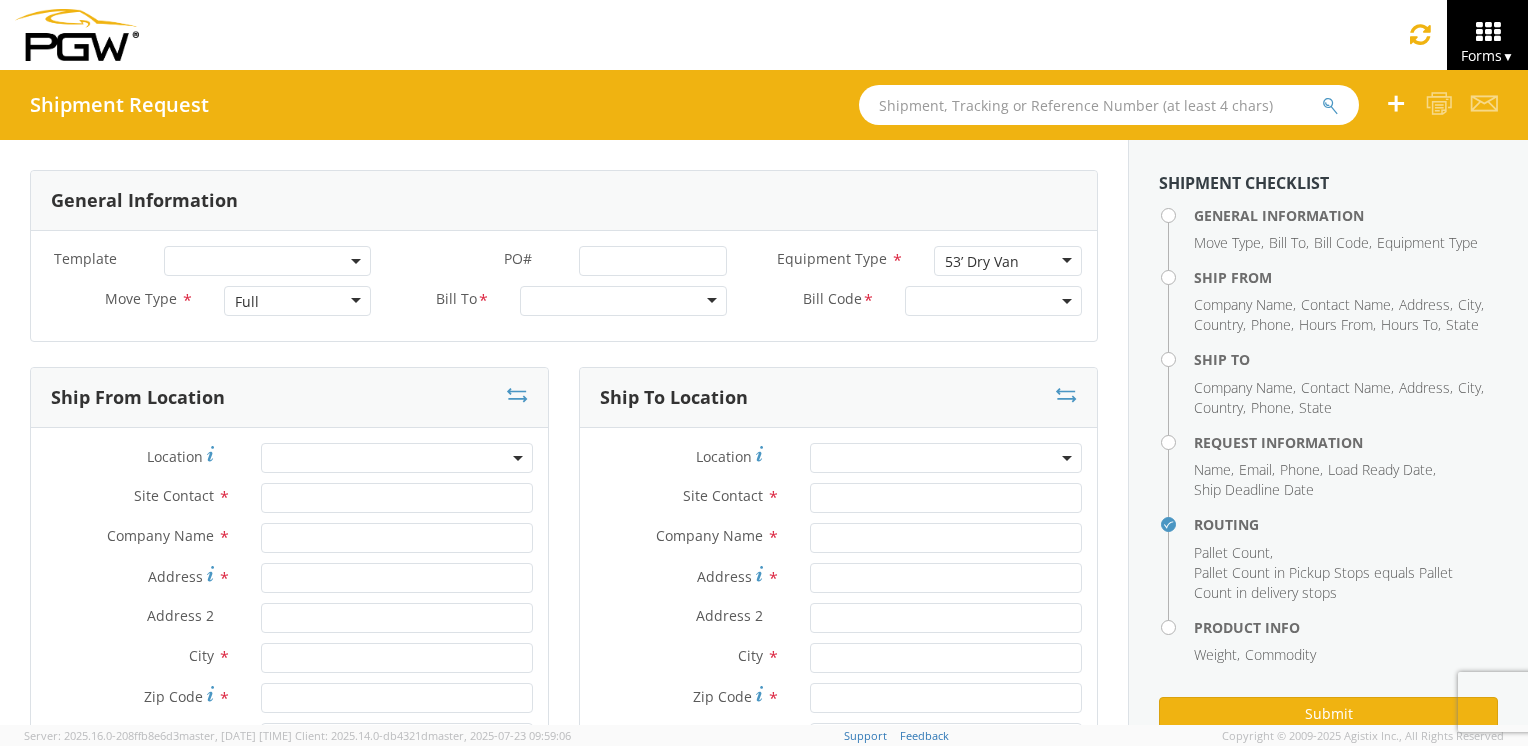click on "Full" at bounding box center (298, 301) 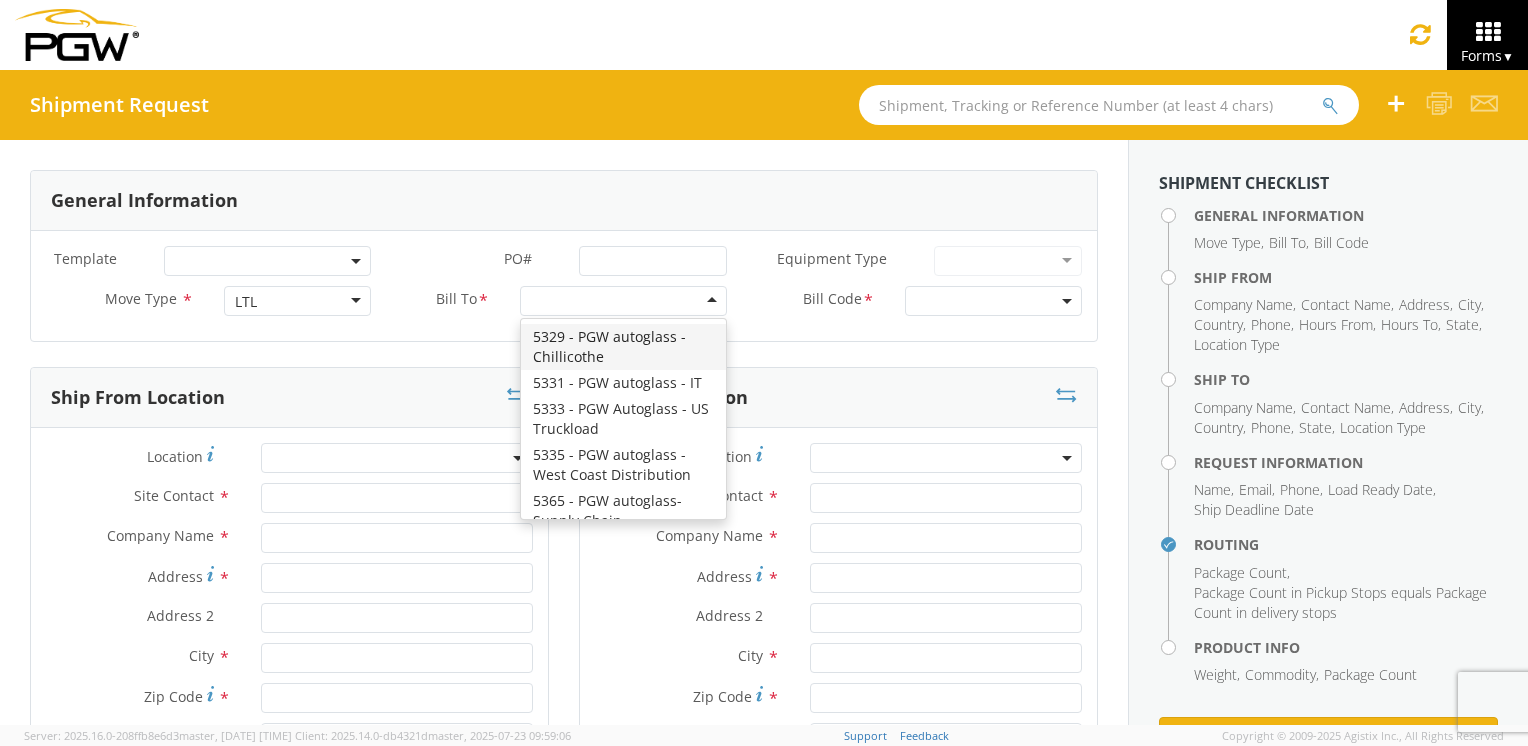 click at bounding box center (623, 301) 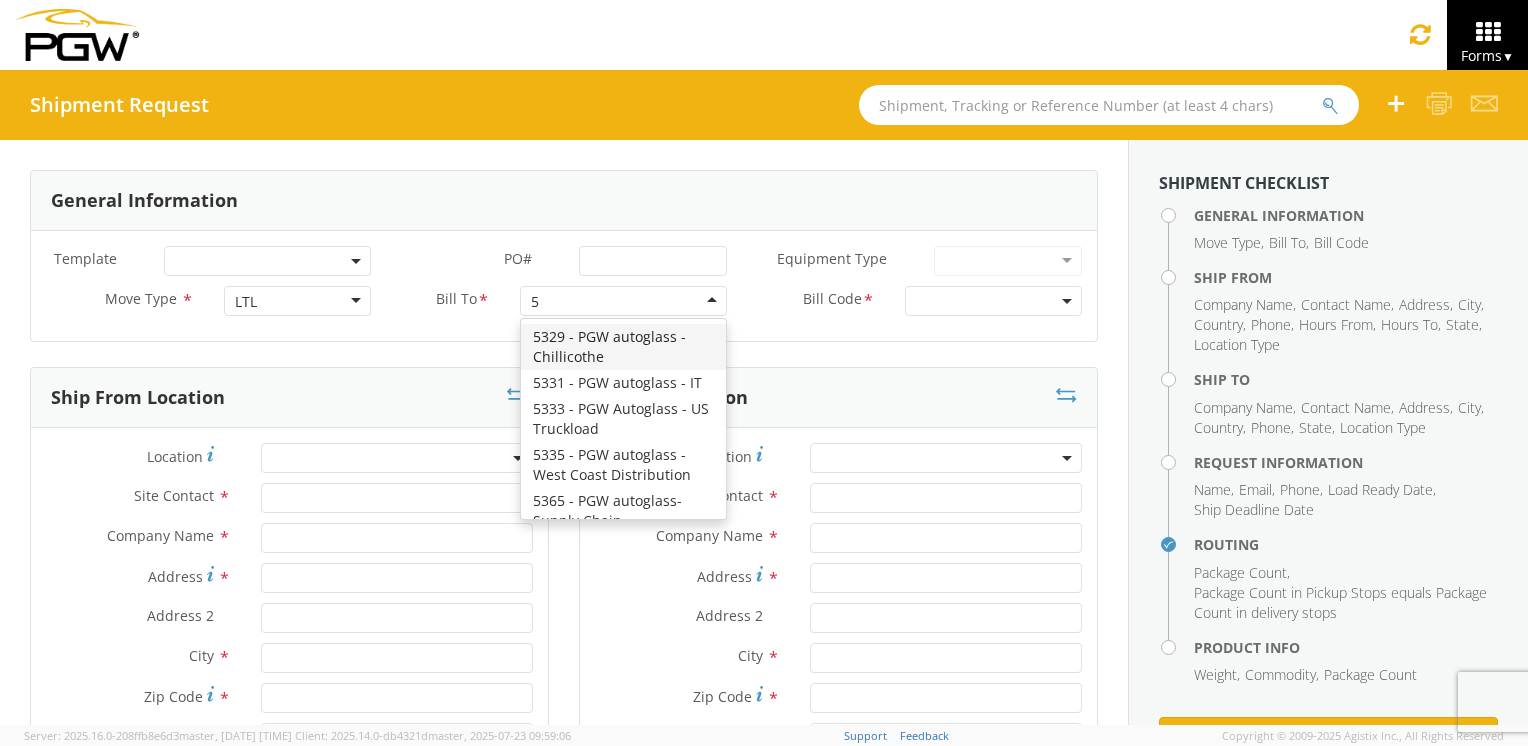scroll, scrollTop: 5412, scrollLeft: 0, axis: vertical 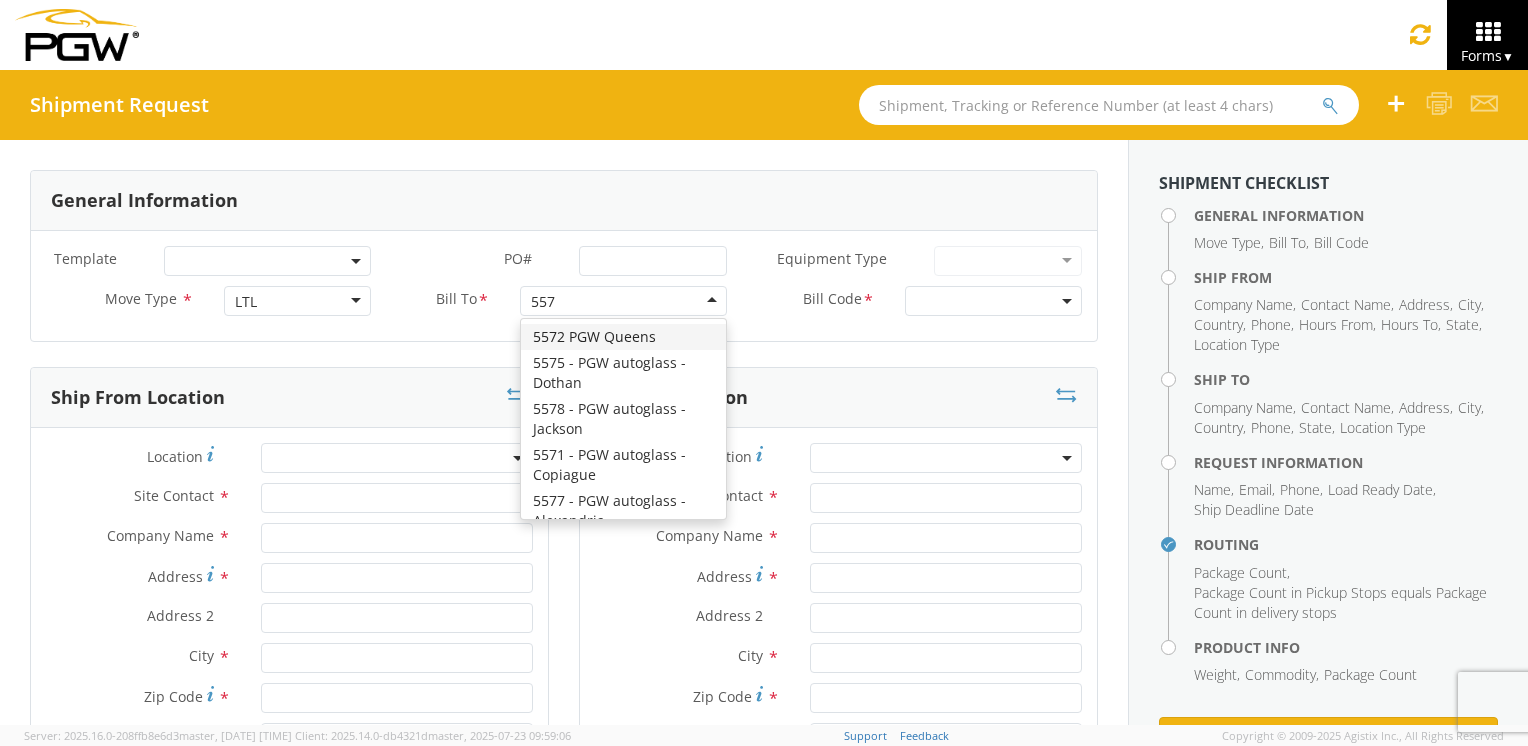 type on "5575" 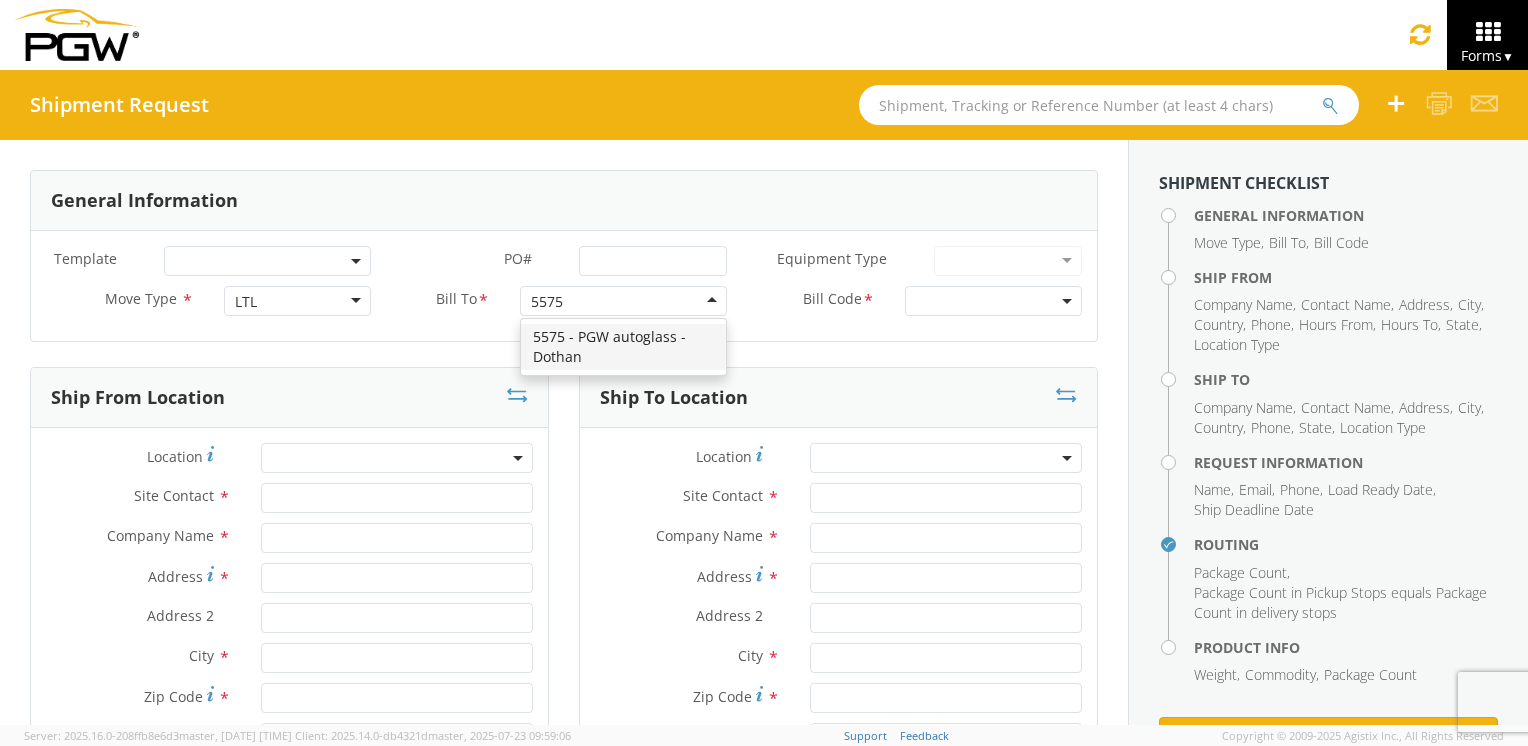 type 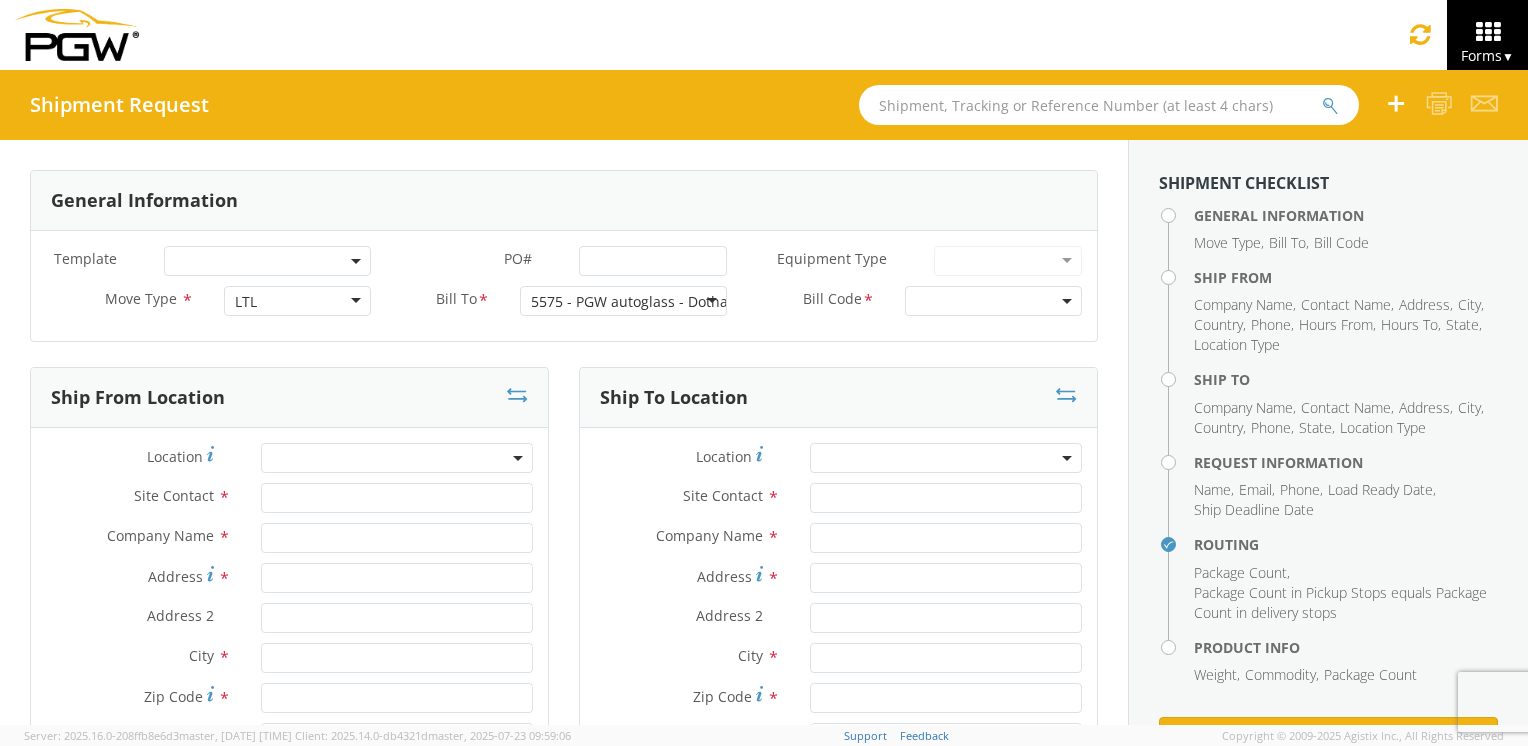 scroll, scrollTop: 0, scrollLeft: 0, axis: both 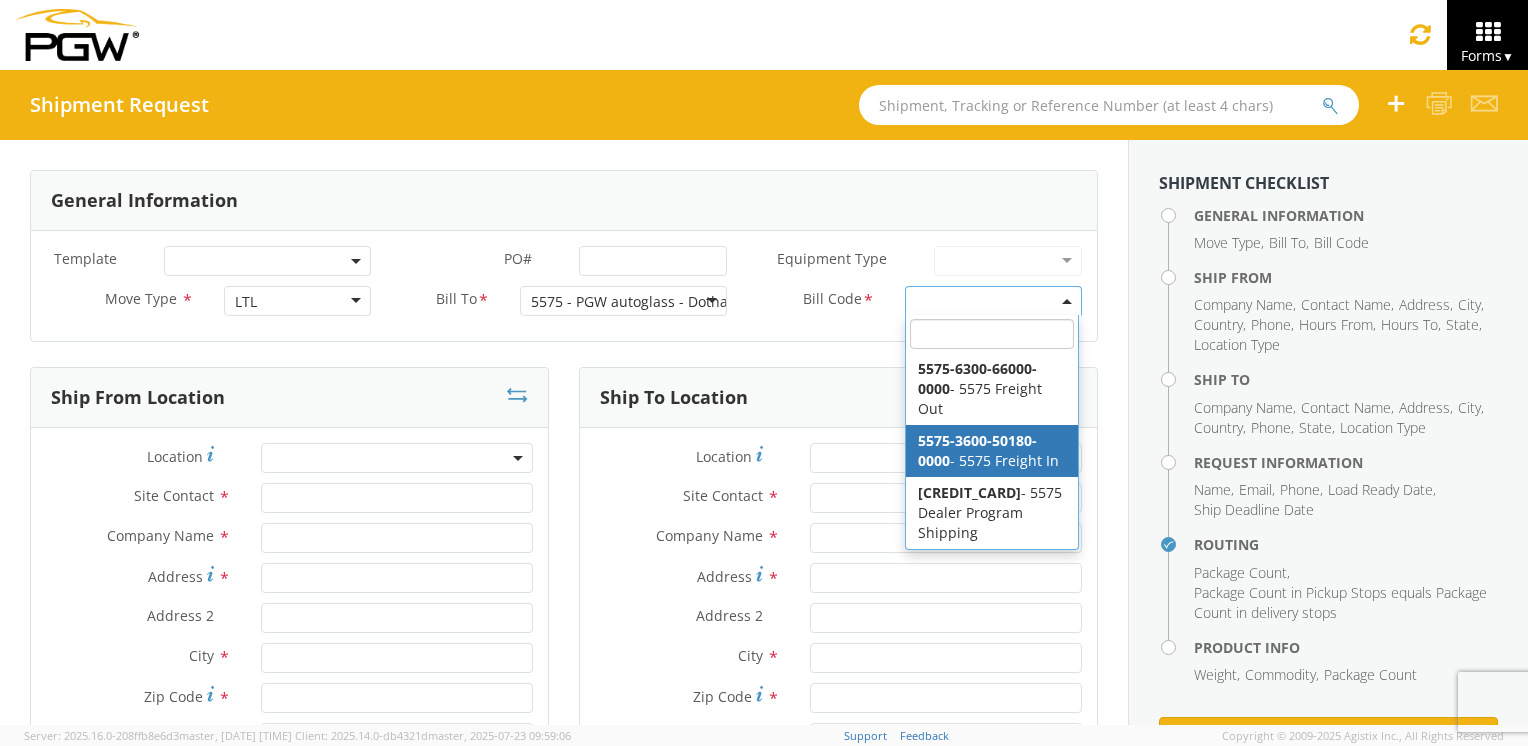 select on "5575-3600-50180-0000" 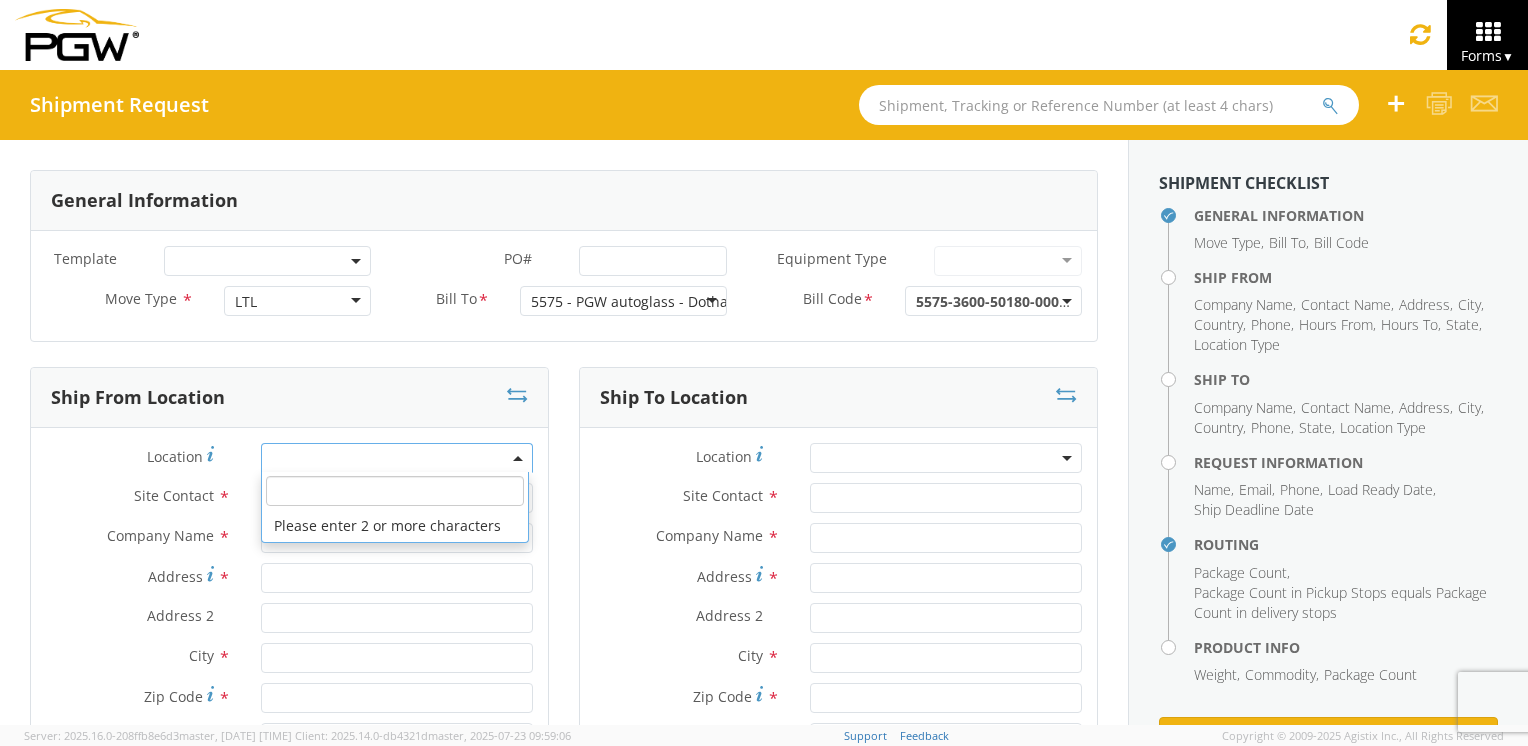 click 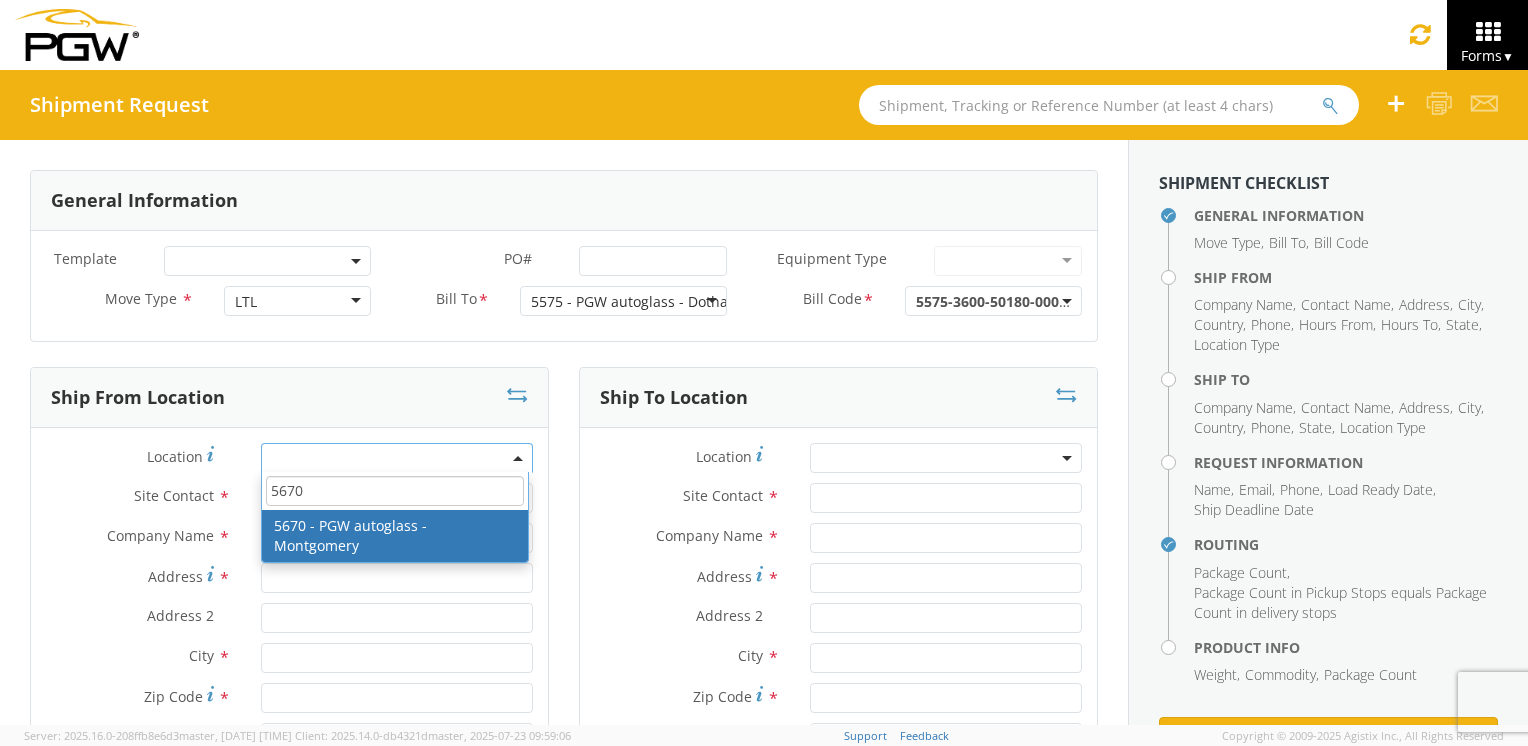 type on "5670" 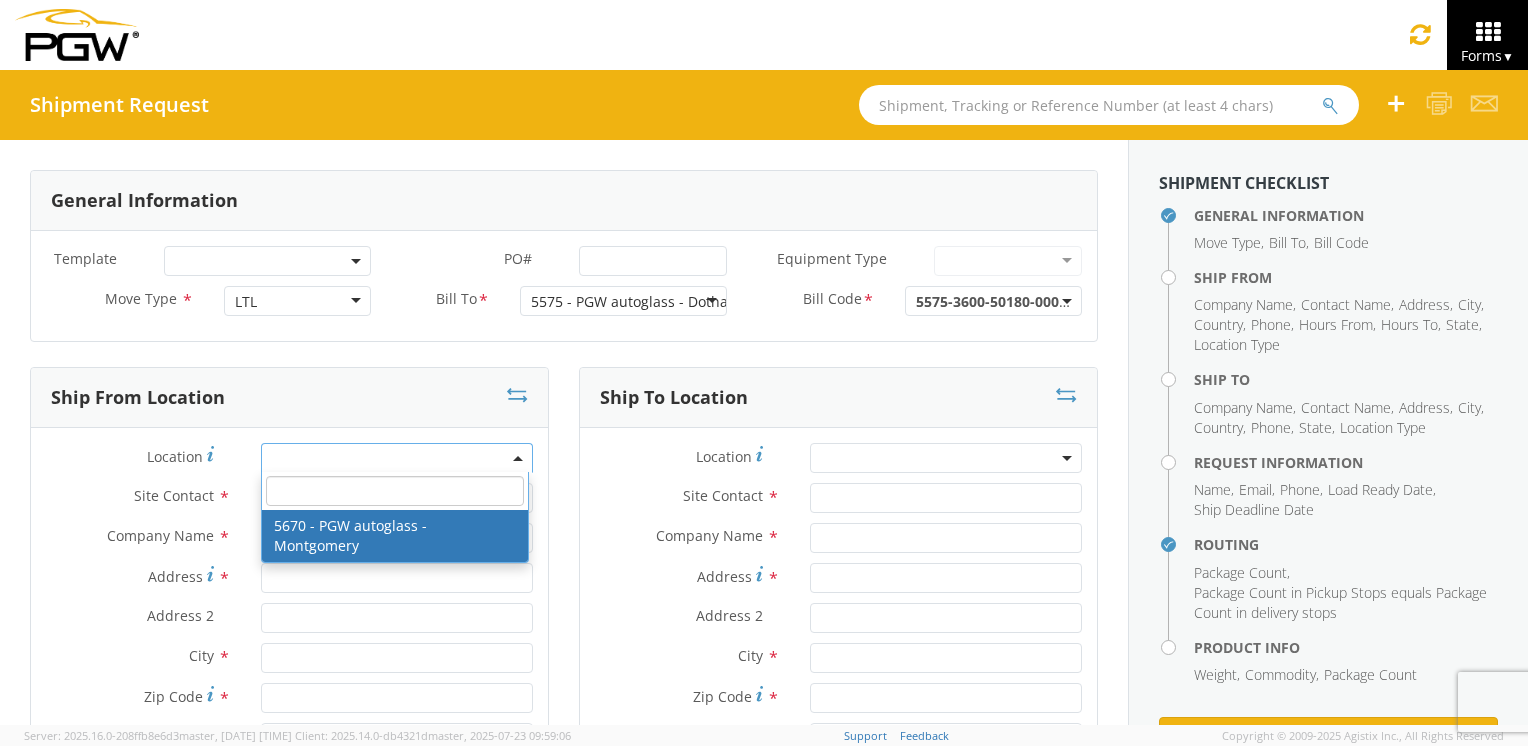 type on "5670 Branch Manager" 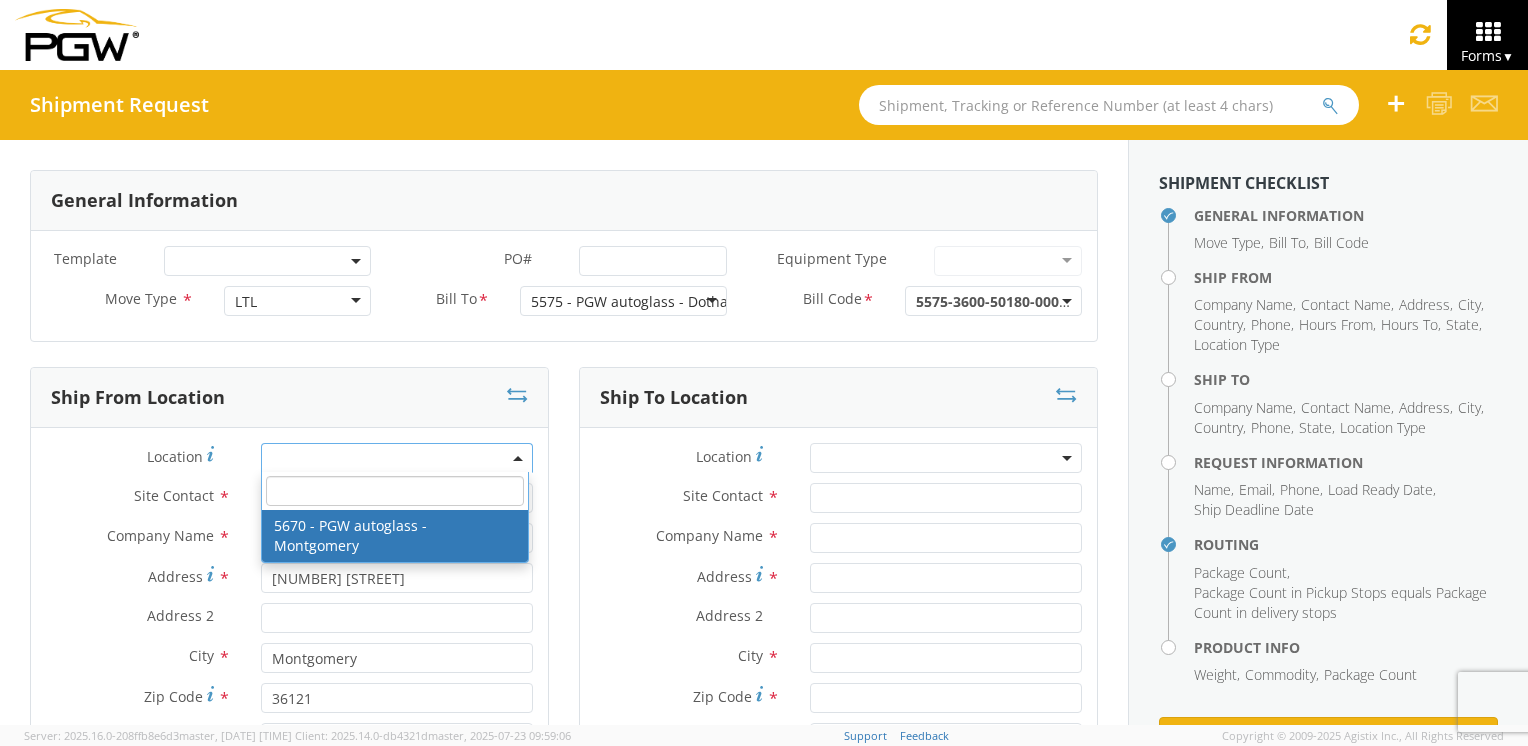 select on "28445" 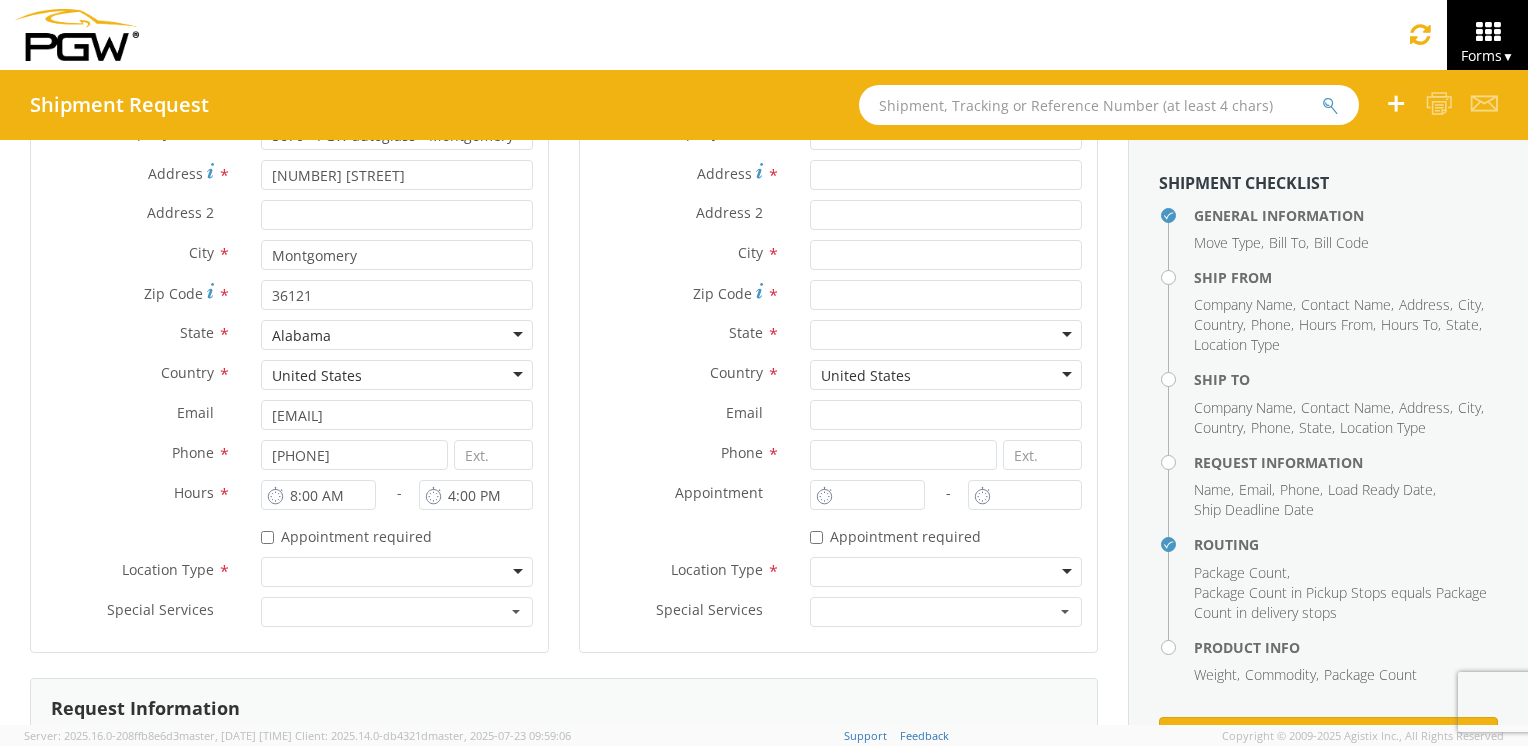 scroll, scrollTop: 500, scrollLeft: 0, axis: vertical 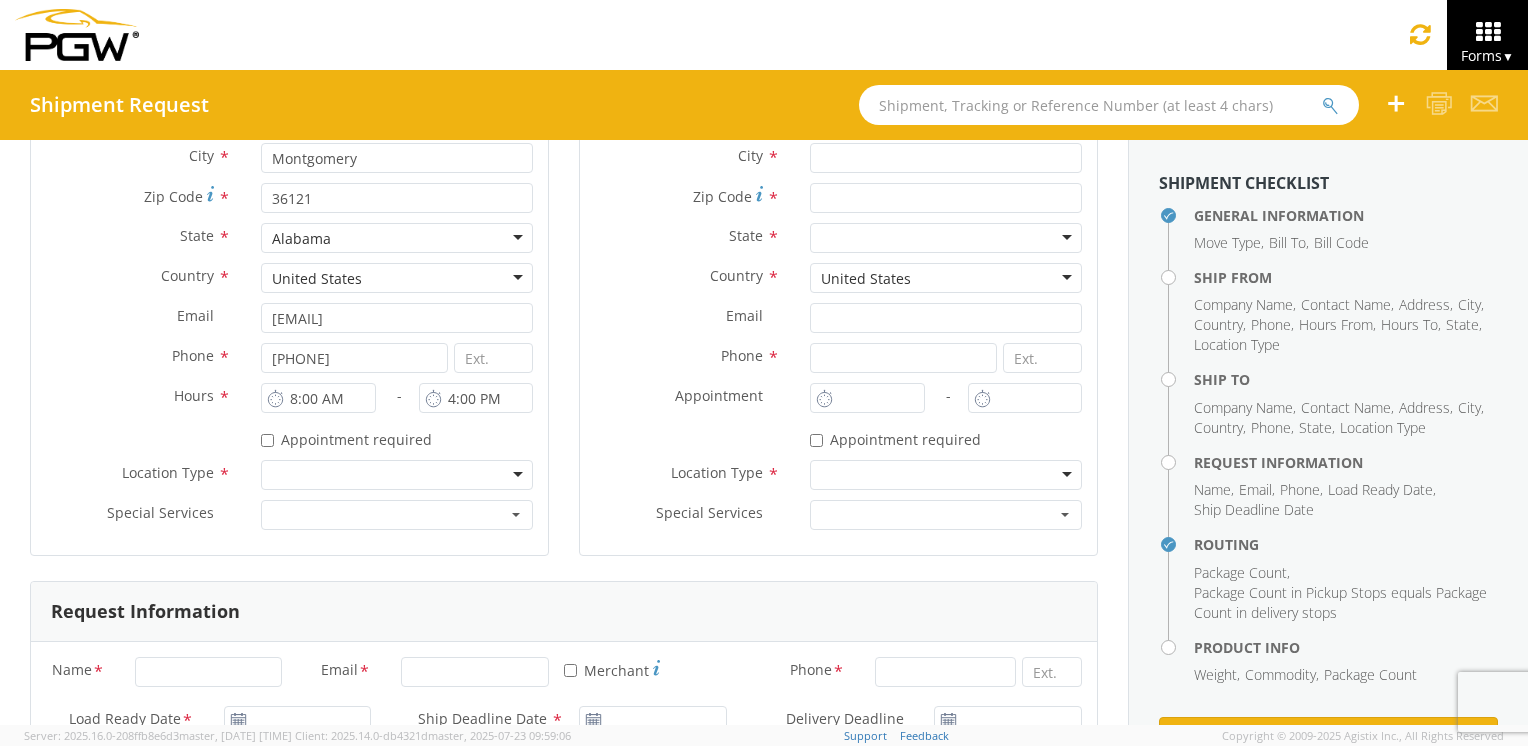 click 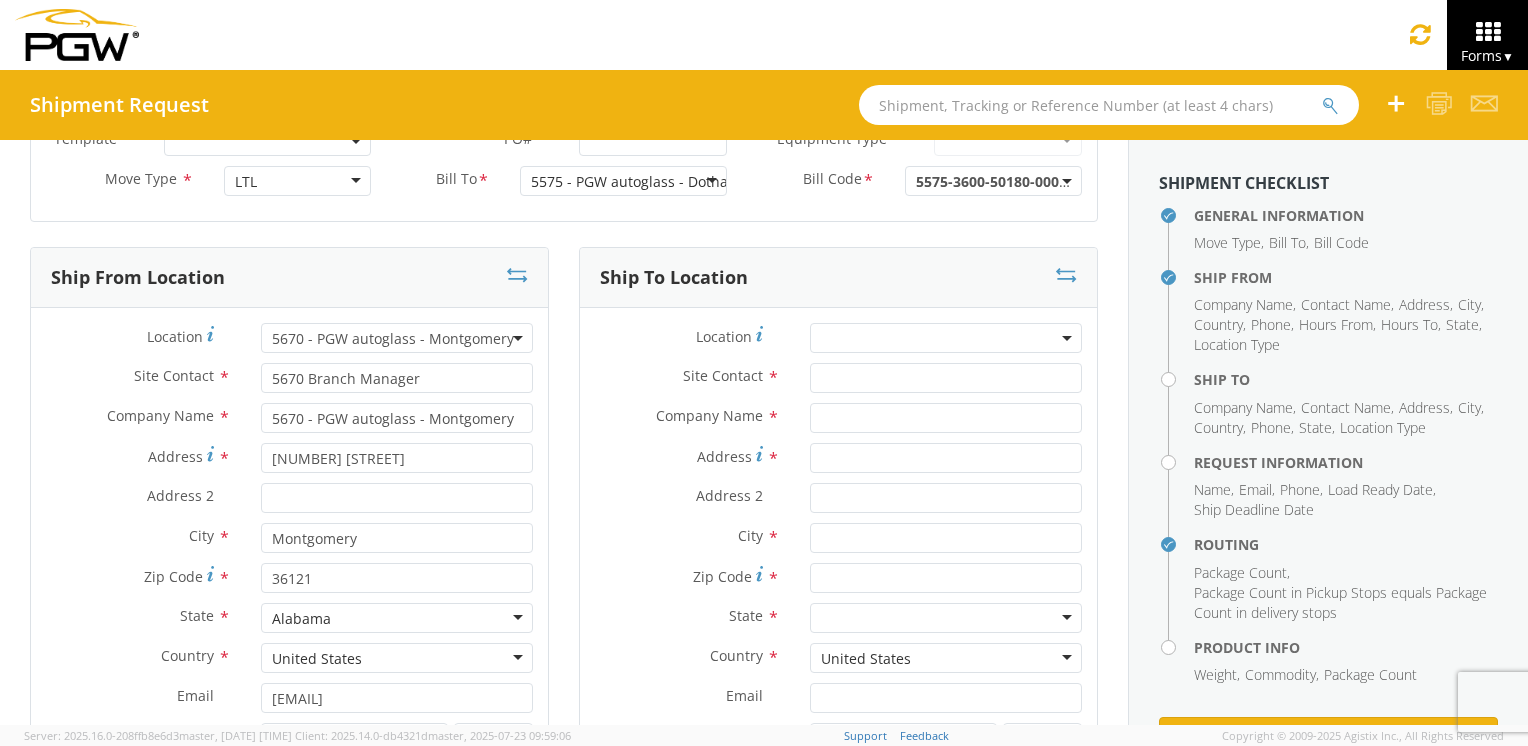 scroll, scrollTop: 0, scrollLeft: 0, axis: both 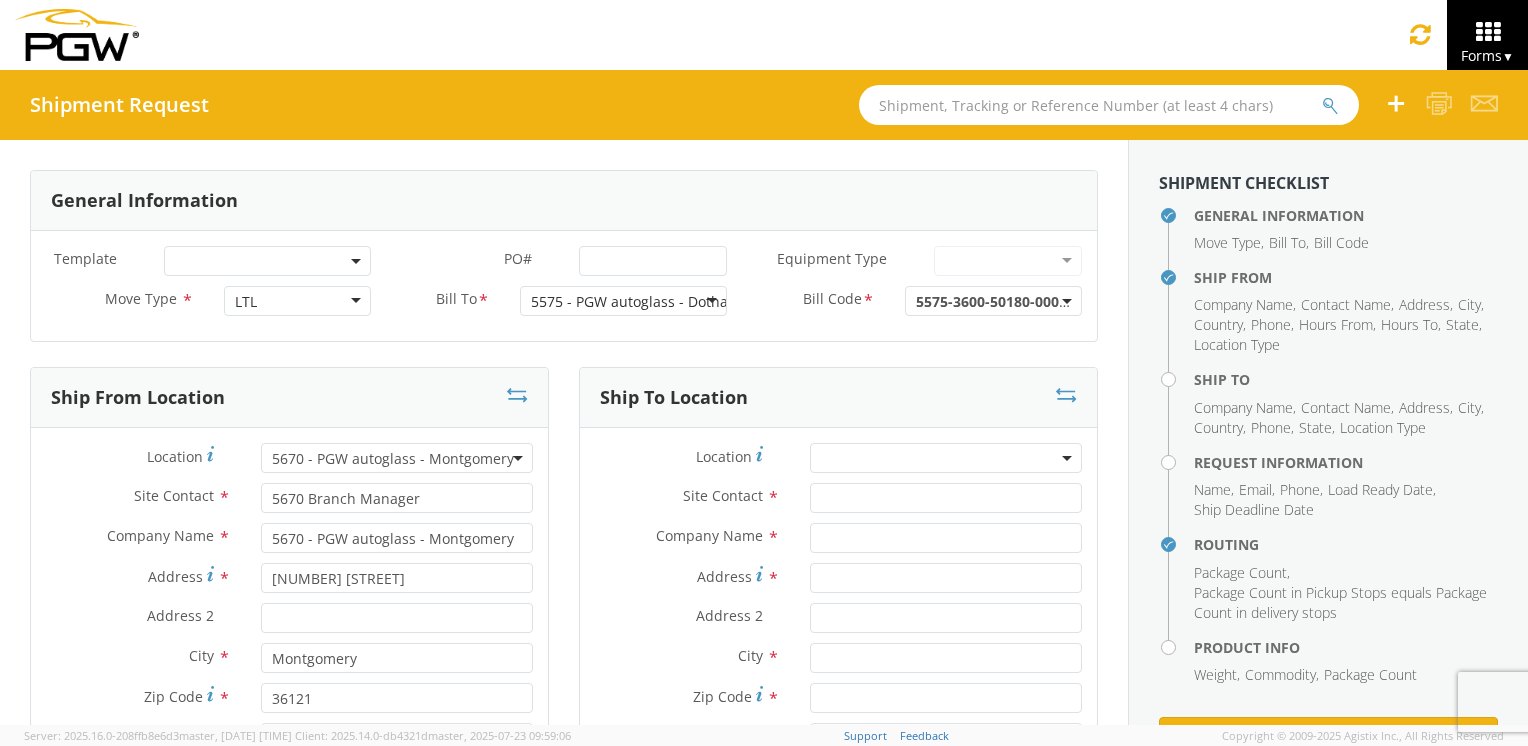 click 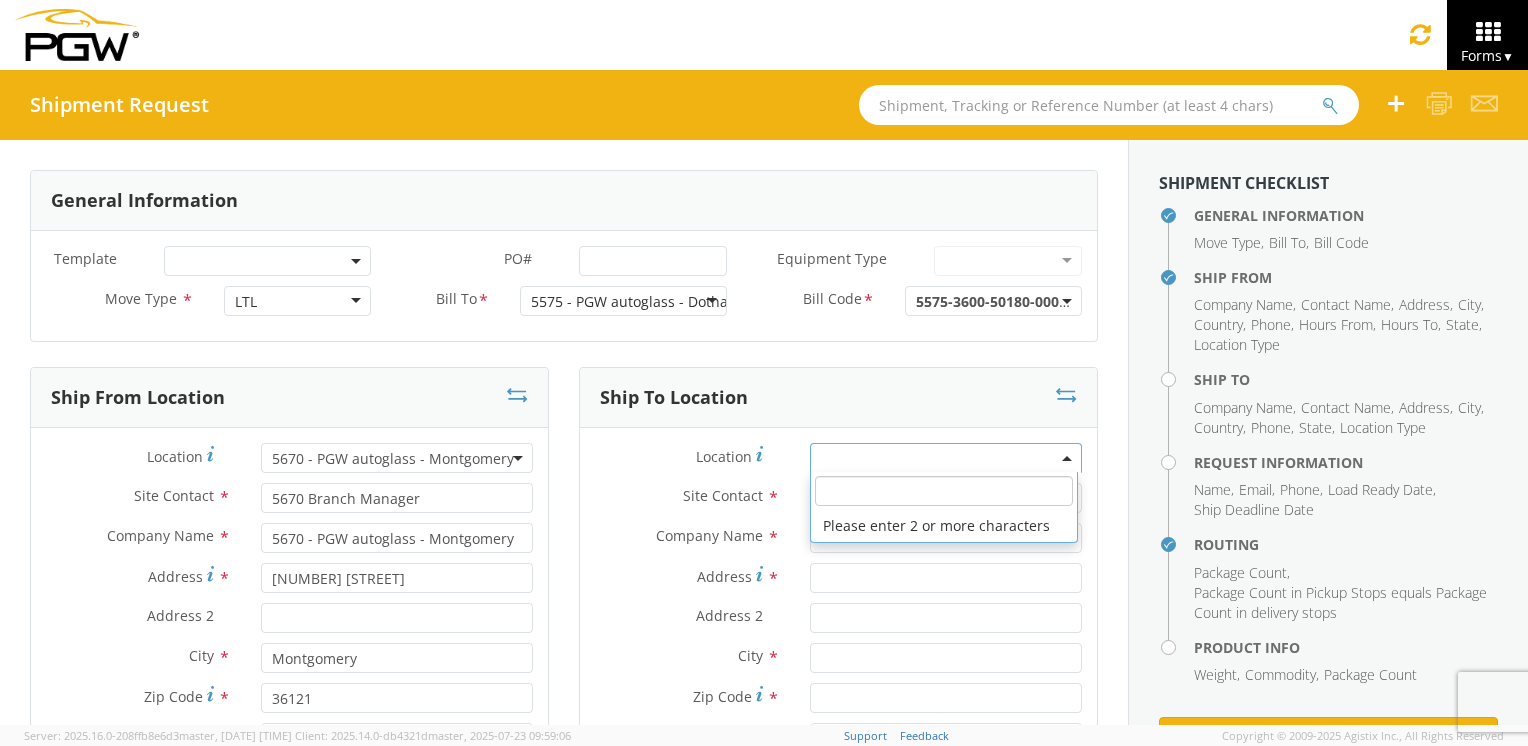 click 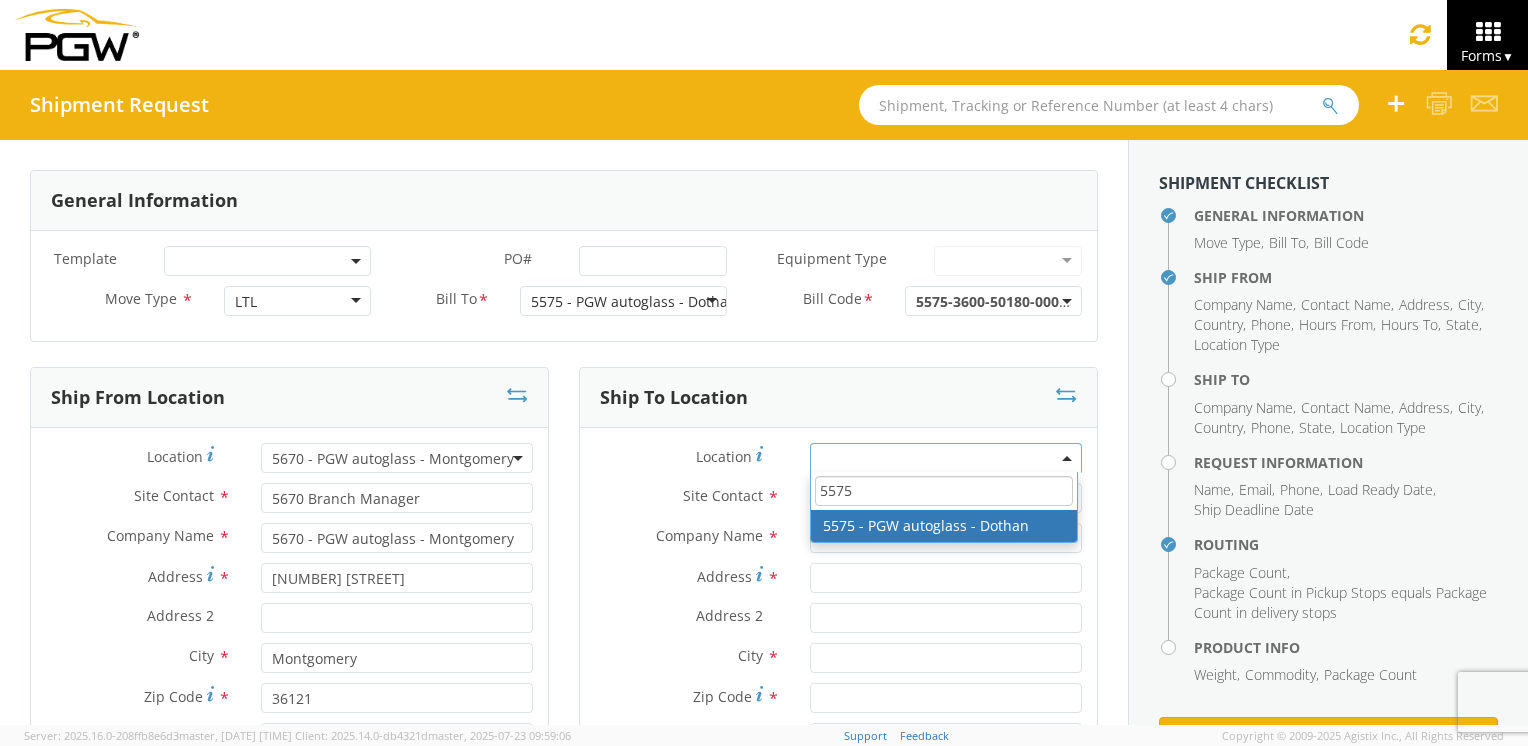 type on "5575" 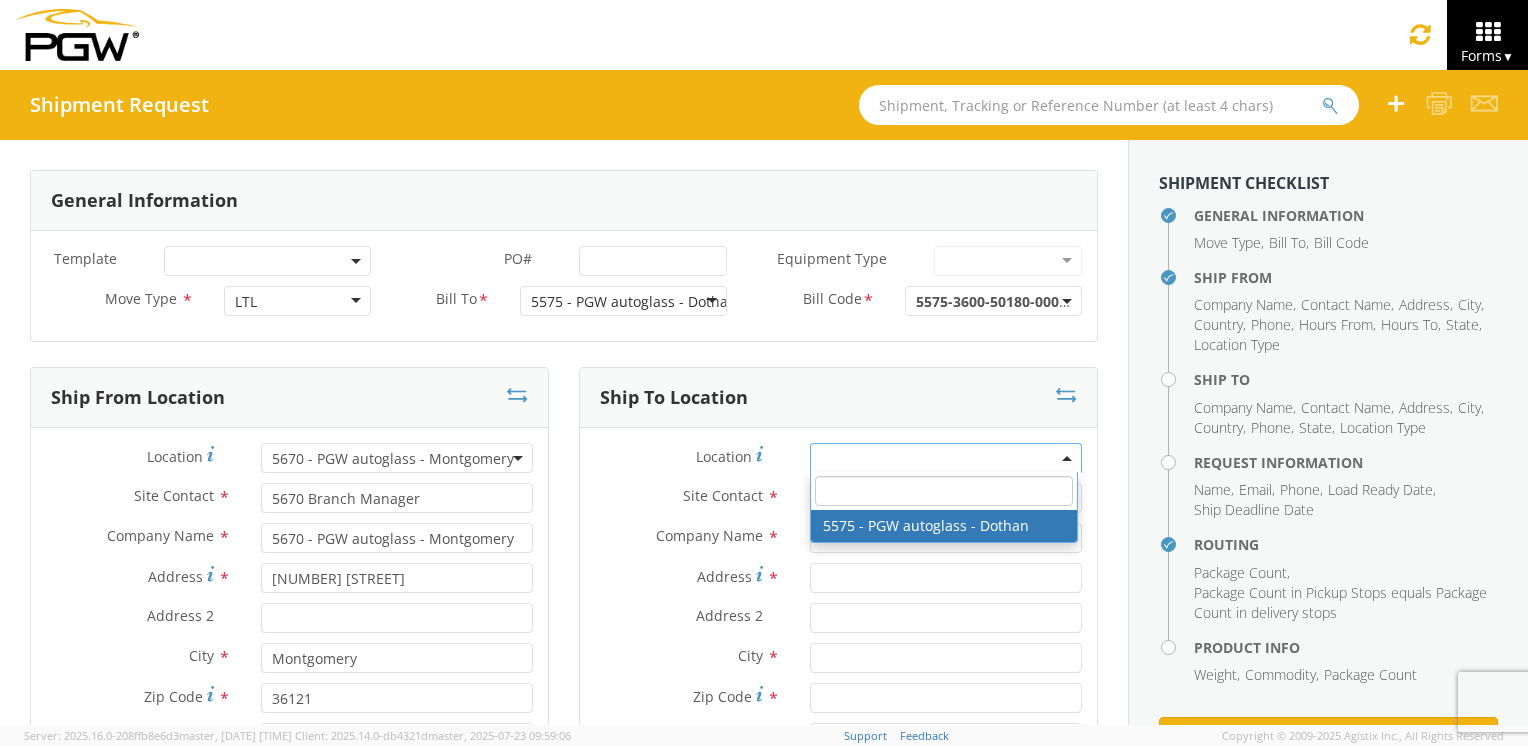 type on "5575 Branch Manager" 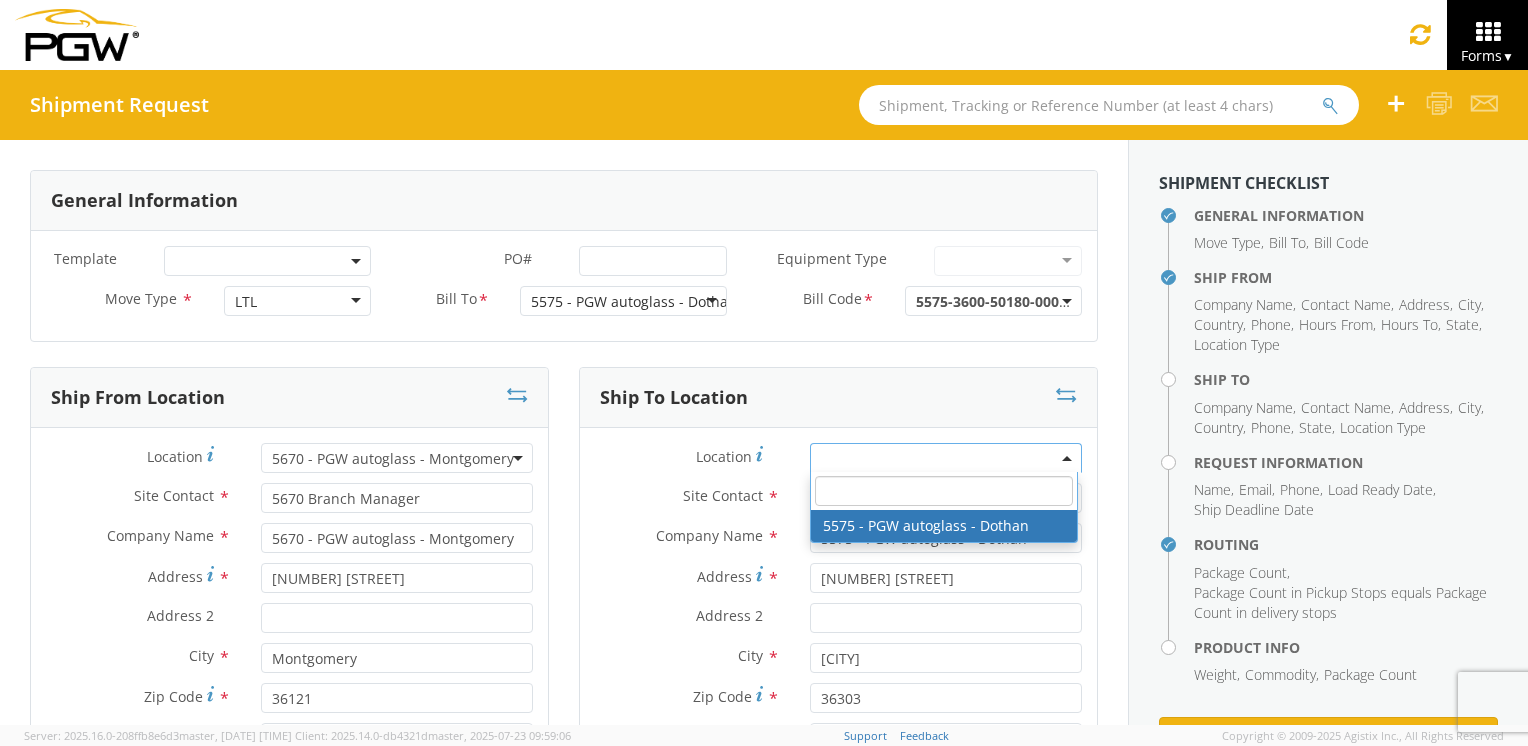 select on "28379" 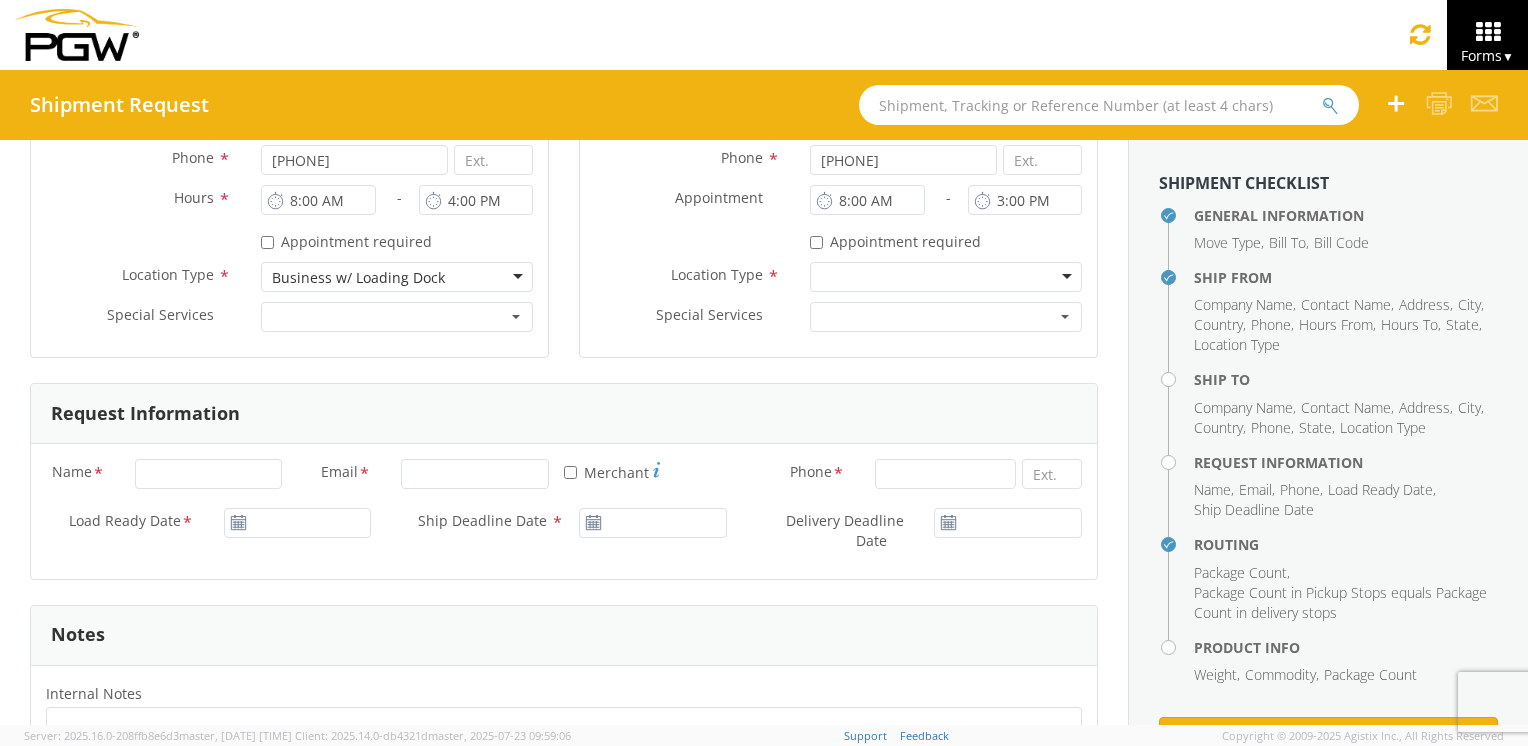 scroll, scrollTop: 600, scrollLeft: 0, axis: vertical 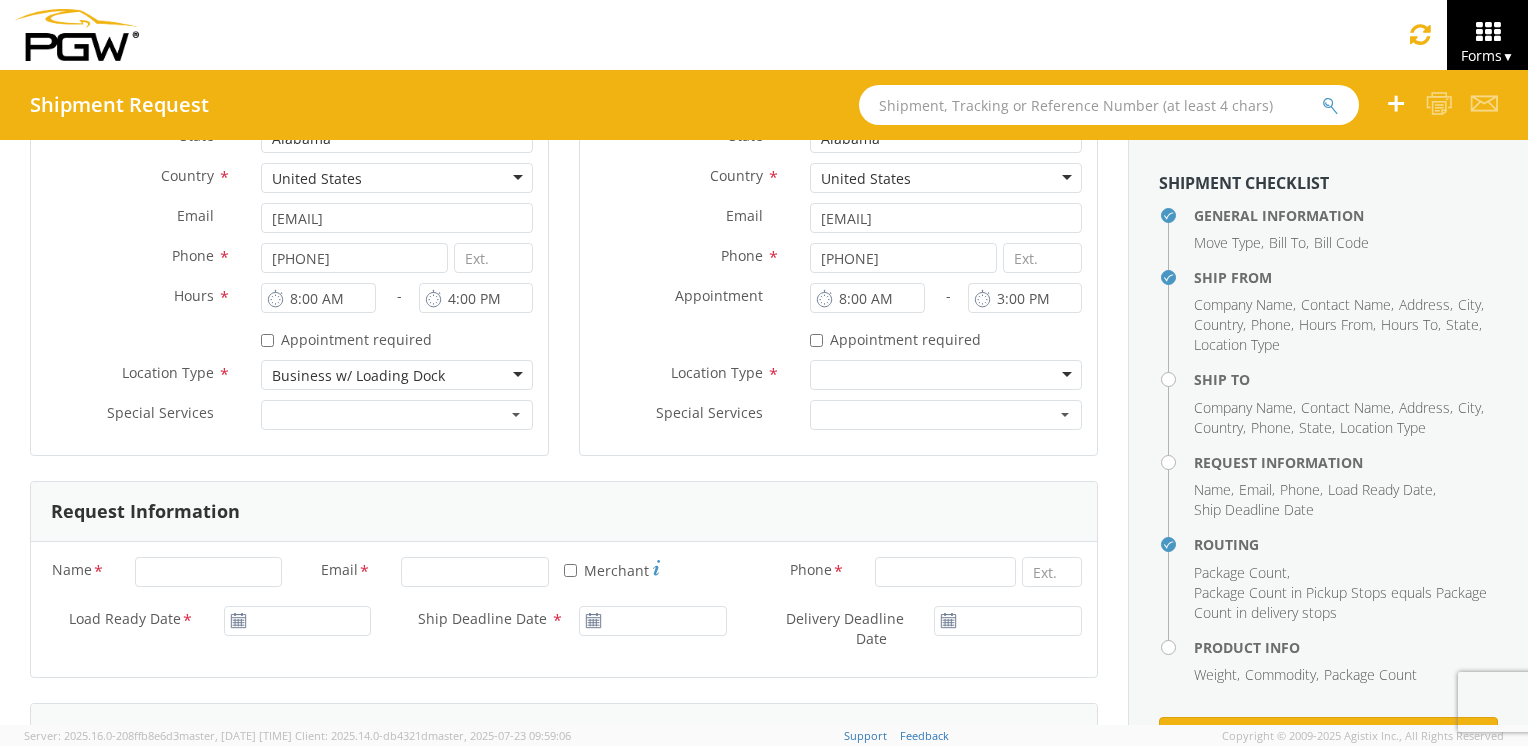 click 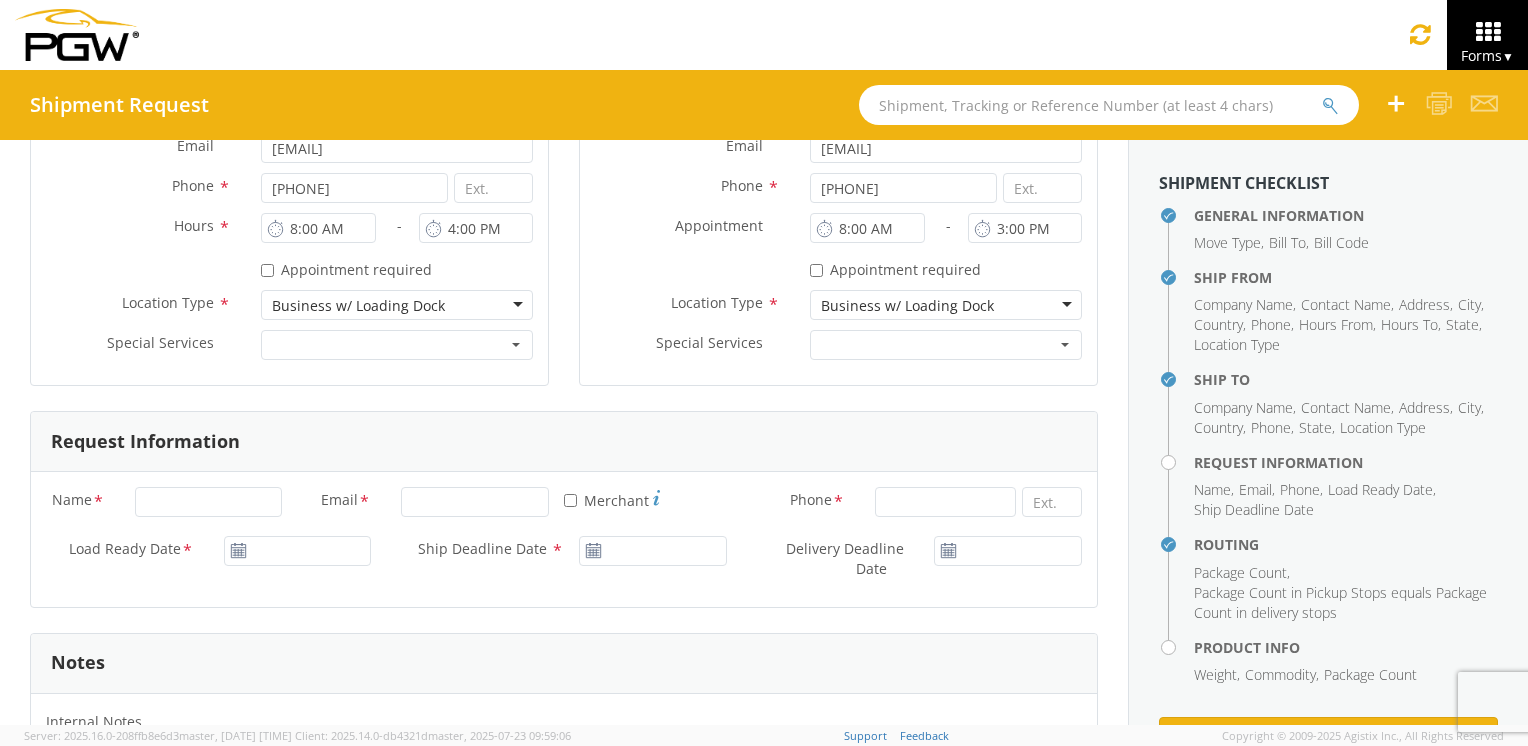 scroll, scrollTop: 700, scrollLeft: 0, axis: vertical 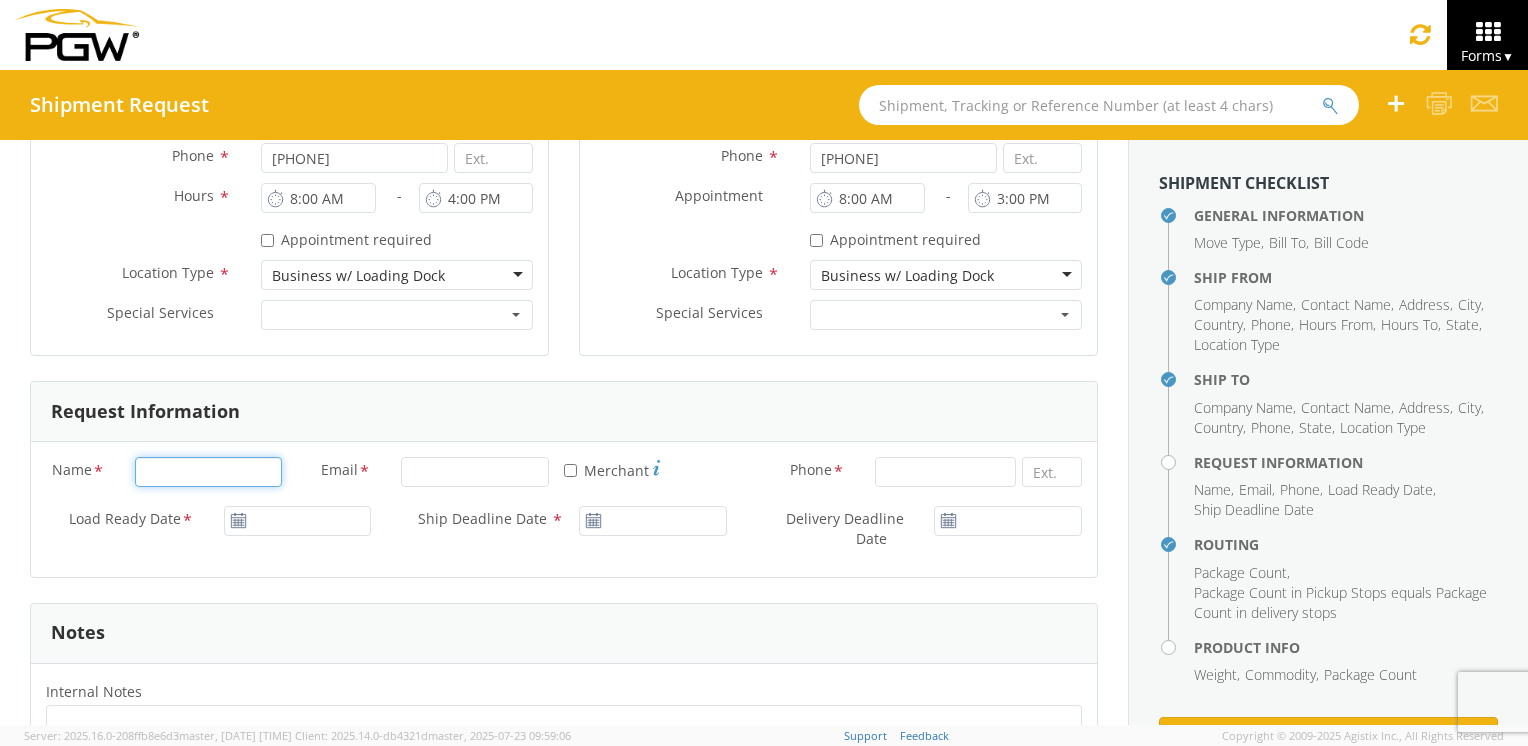 click on "Name        *" at bounding box center (209, 472) 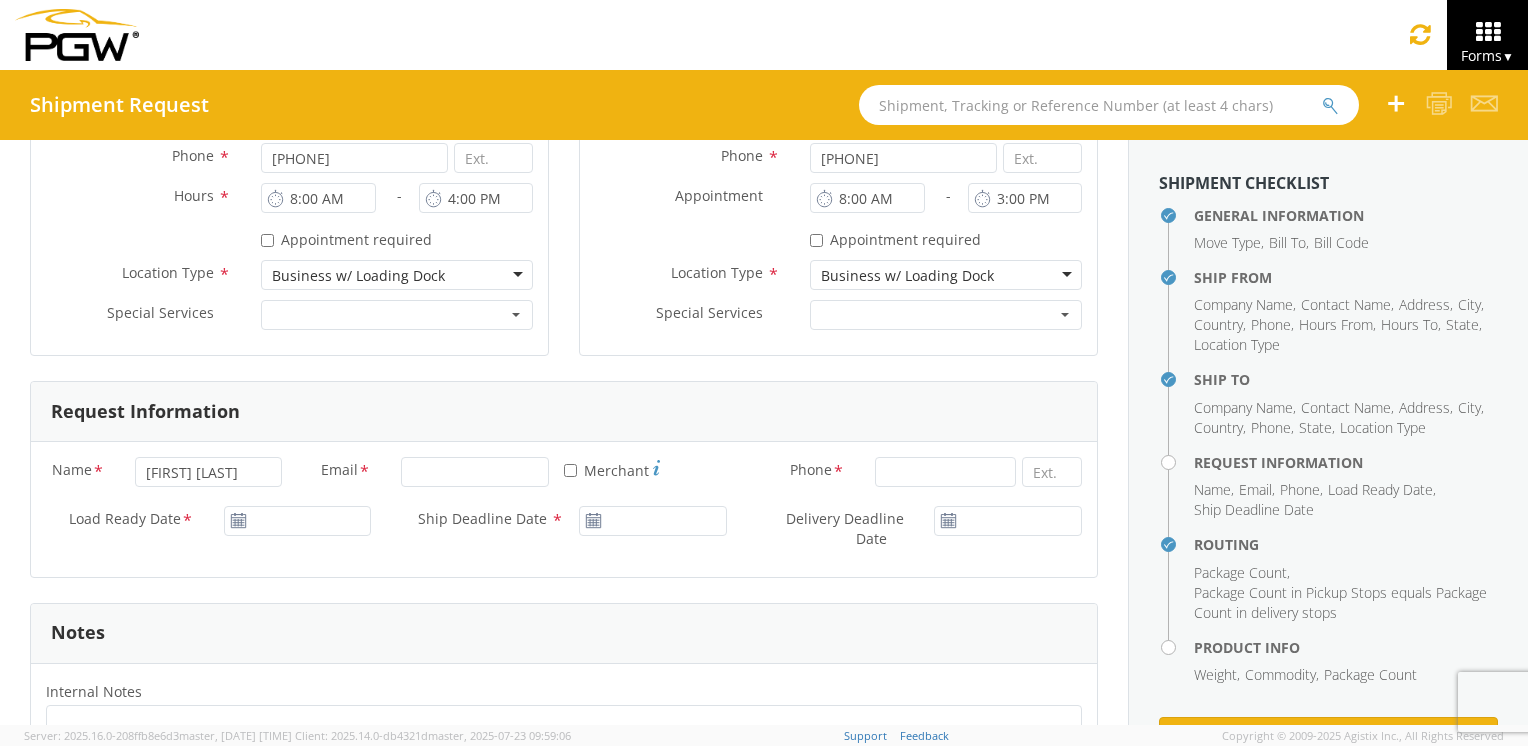 type on "PGW Auto Glas" 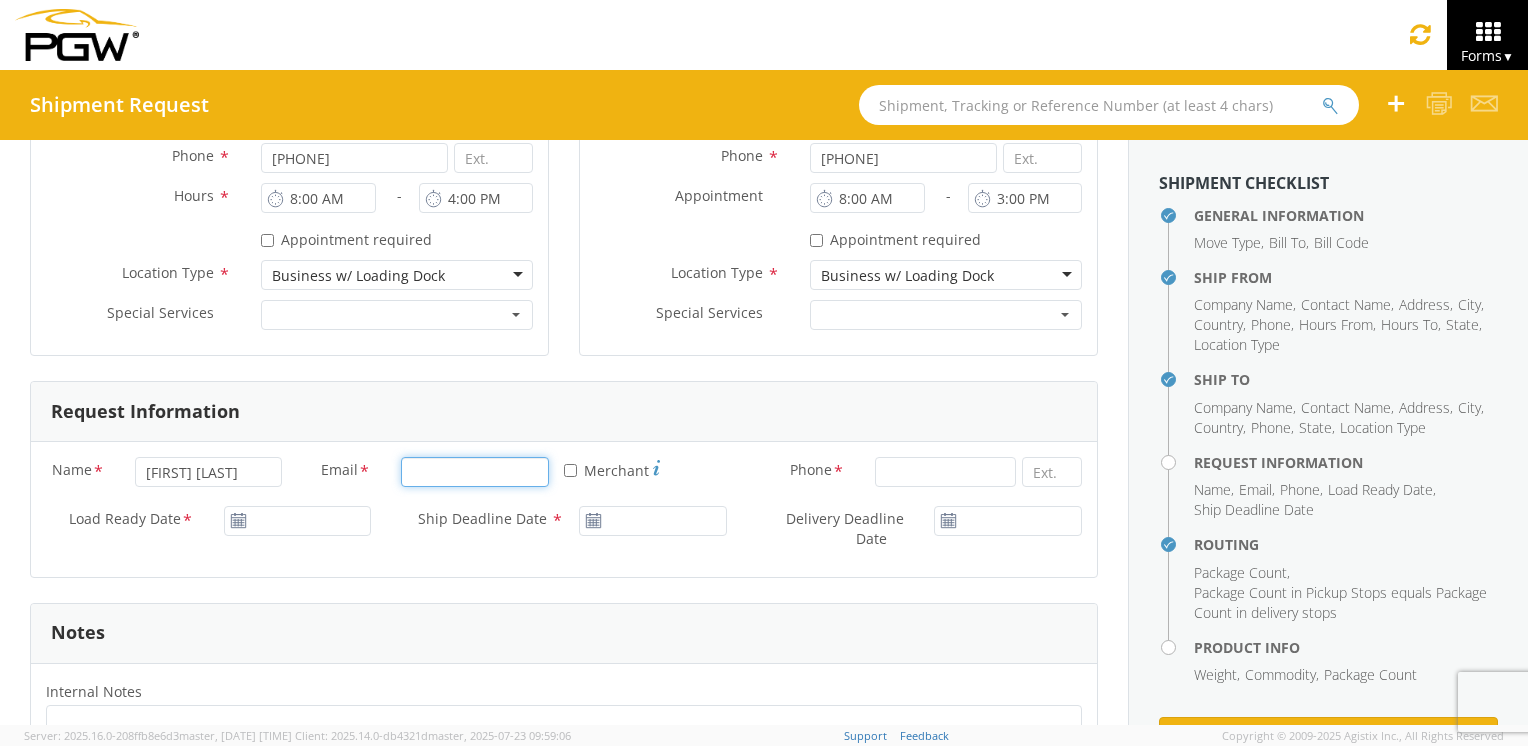 type on "[EMAIL]" 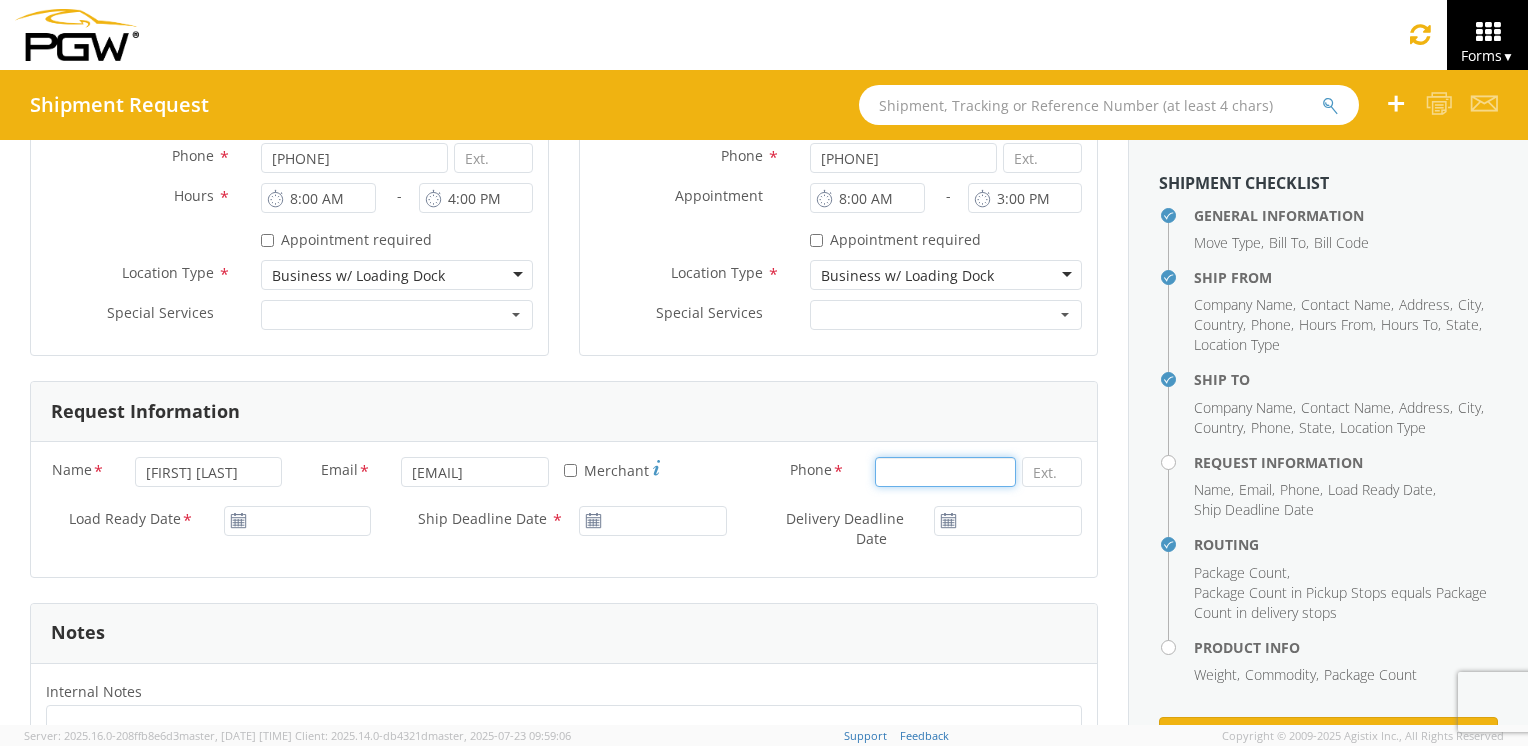 type on "[PHONE]" 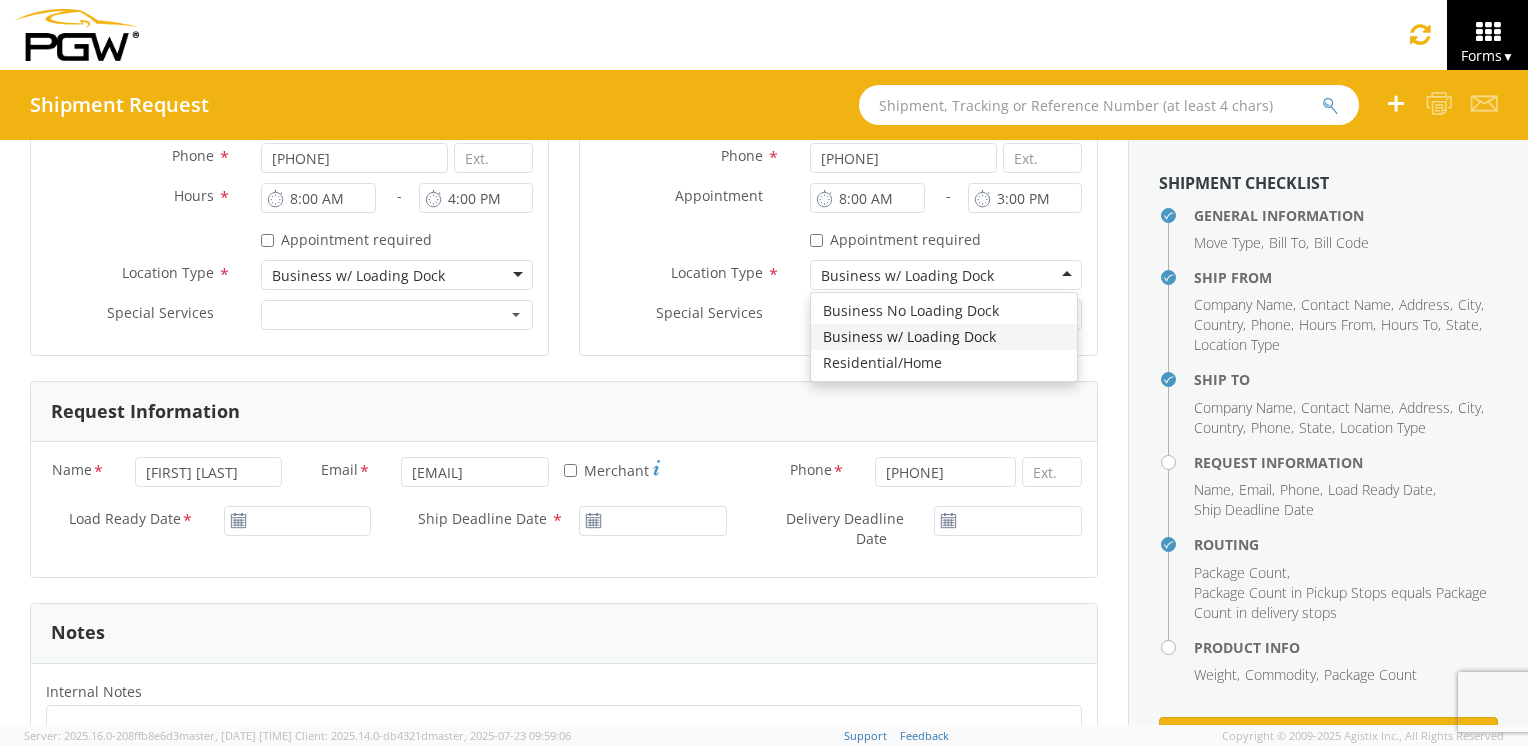 type on "J Moody Auto Glass" 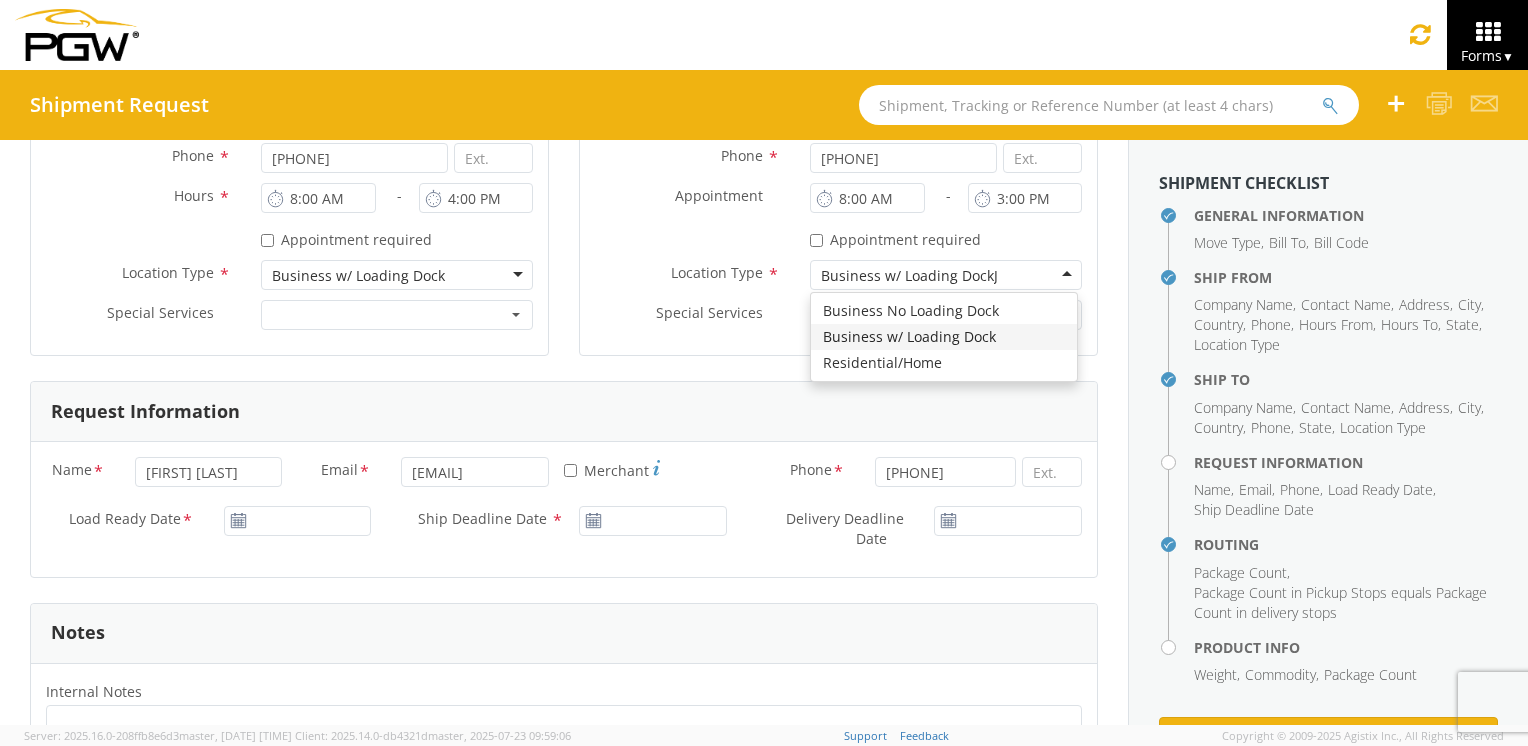 type 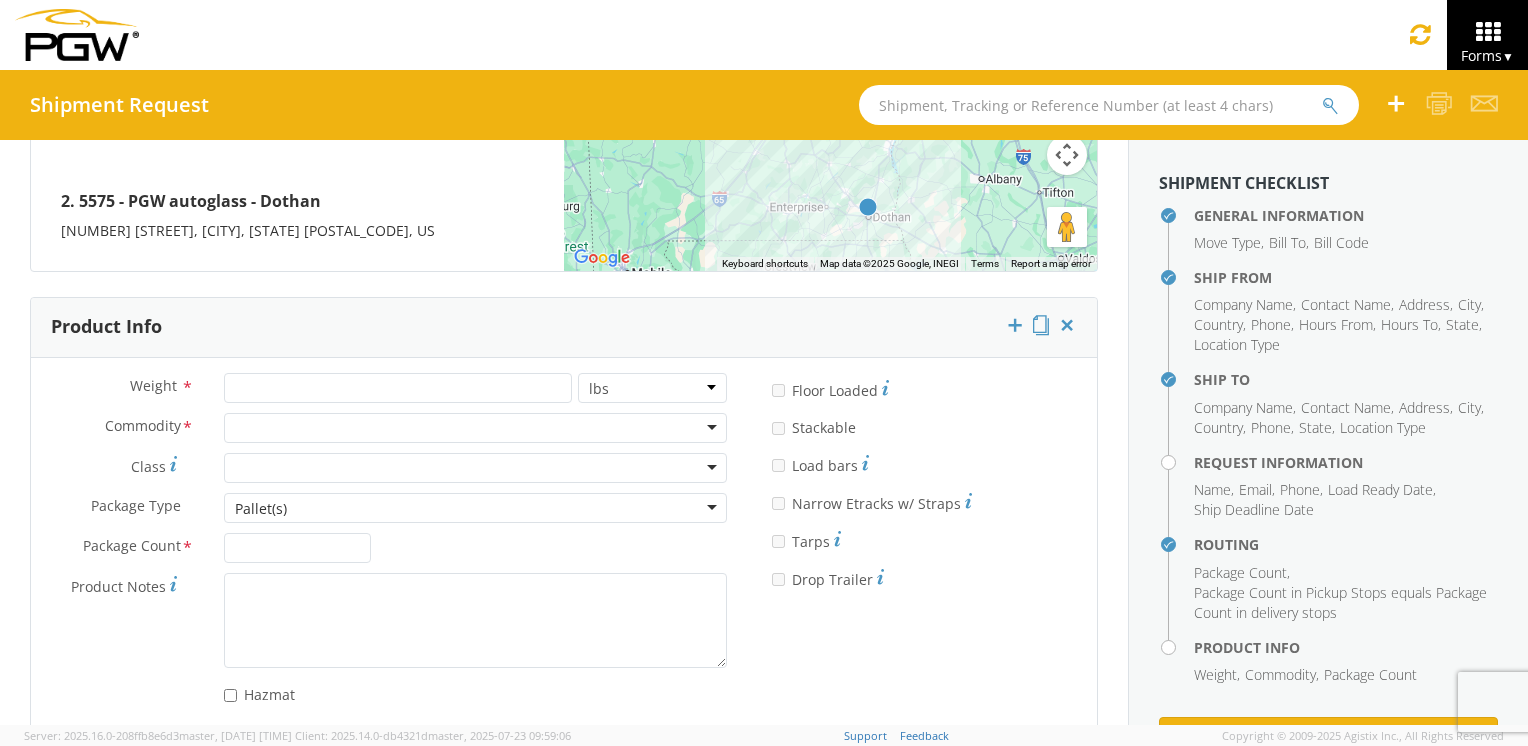 scroll, scrollTop: 1775, scrollLeft: 0, axis: vertical 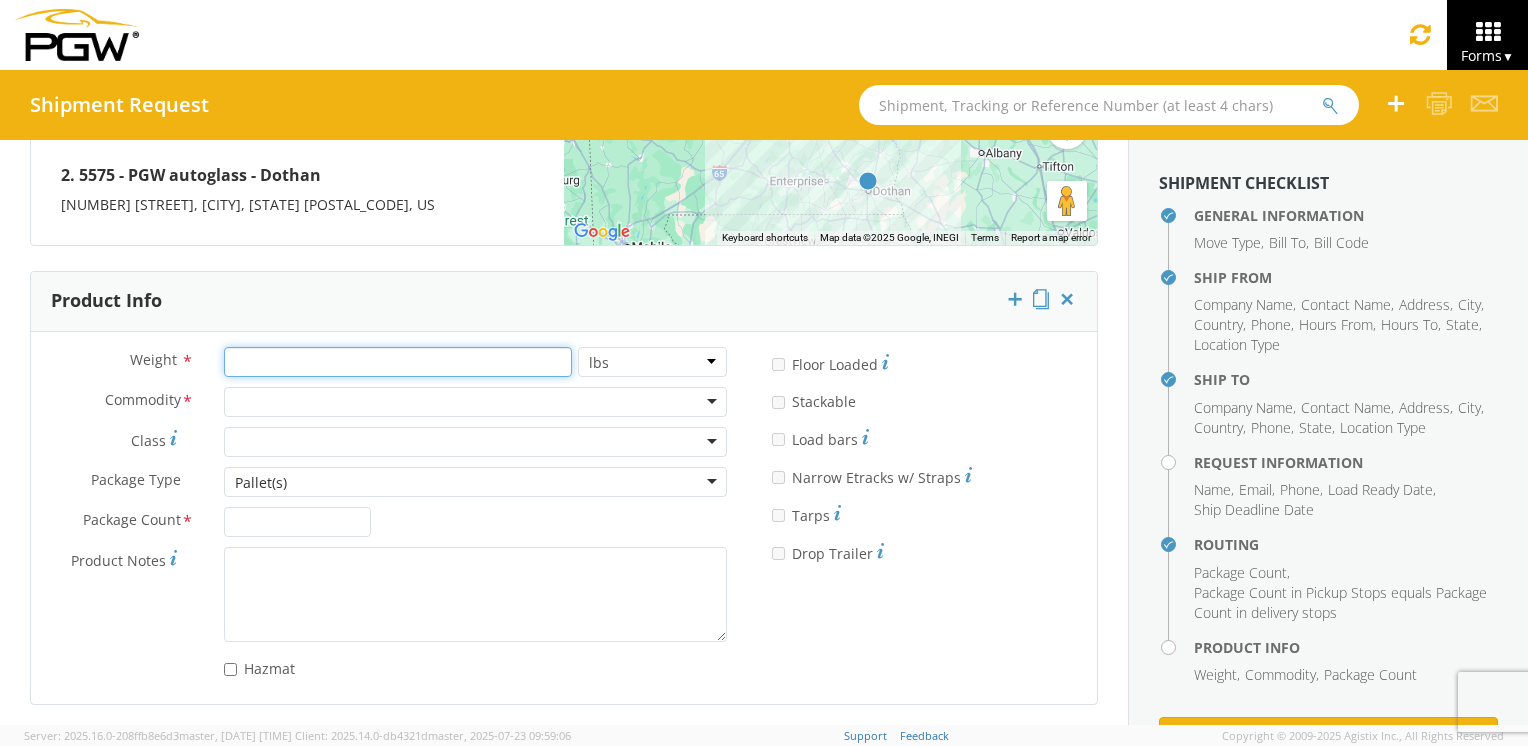 click 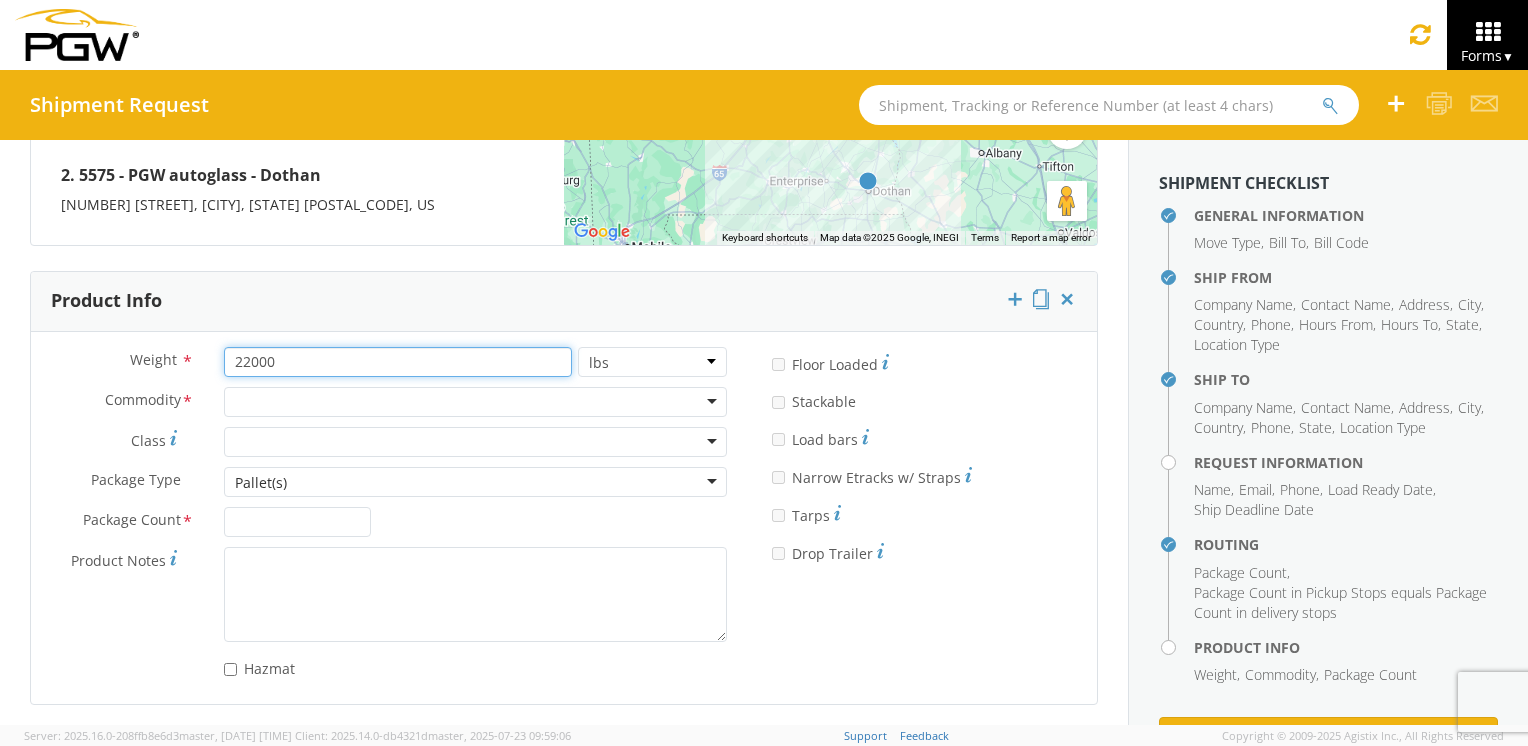 type on "22000" 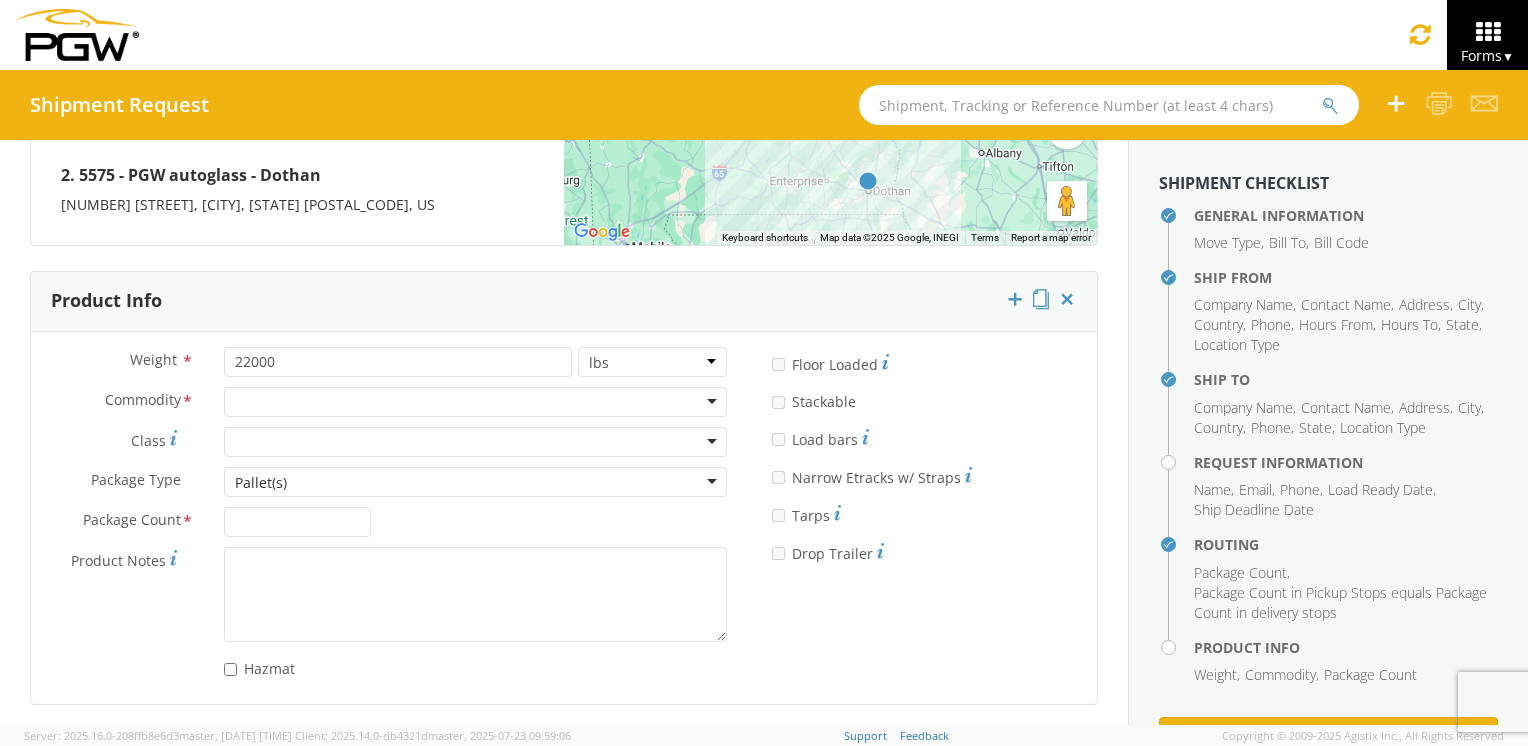 click 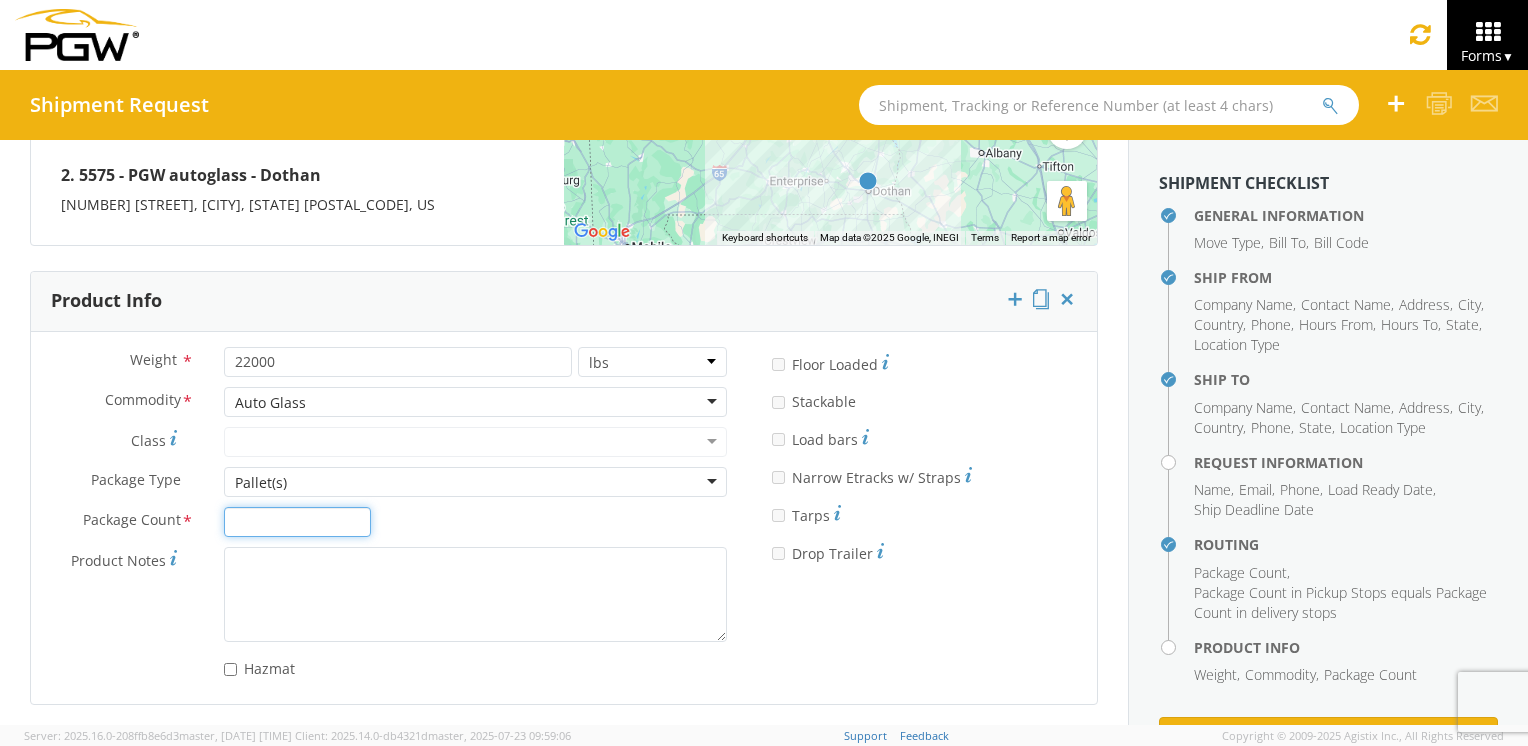 click on "Package Count        *" at bounding box center (298, 522) 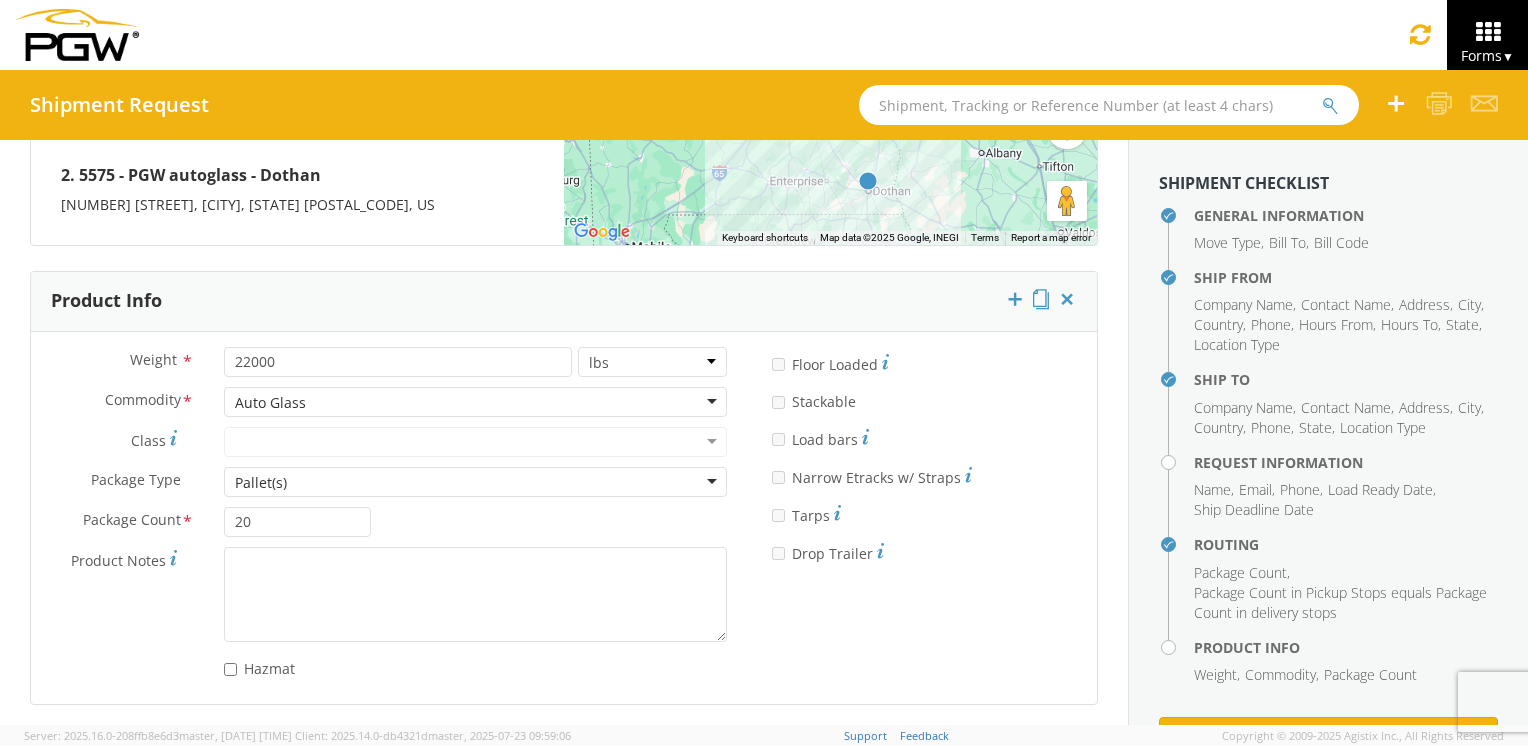 click on "Weight        *                         22000     lbs kgs                                         Commodity        *             Auto Glass Auto Glass Adhesives / Glues Aquapel Aquapel - T/L only Attachments / Hardware Auto Glass Automobile Glass, Cut to Shape with Sundries Batteries Non Hazardous Batteries, Wet, Filled with Acid Blades - Razor Blades - Replacement Cutout Cleaners Coating Solution Construction Corrugated Boxes Domestic Curved Tempered Domestic Flat Laminated Domestic Sliders Domestic T-Lites Domestic Windshields Felt Channels Flat Laminated Foreign Curved Tempered Foreign Flat Laminated Foreign Sliders Foreign T-Lites Foreign Windshields Gloves Hand Tools Headlight Repair Heptane Industrial/Bus Parts Mercedes Restricted Sundries Mirrors Misc Supplies Moldings - Domestic Moldings - Foreign Moldings - Universal Mopar Restricted Sundries Power Tools Power Window Motors/Regulators Residential Door Panels Safety Supplies Shop Supplies Steel Racks Tapes Towels / Wipes Wiper Blades" 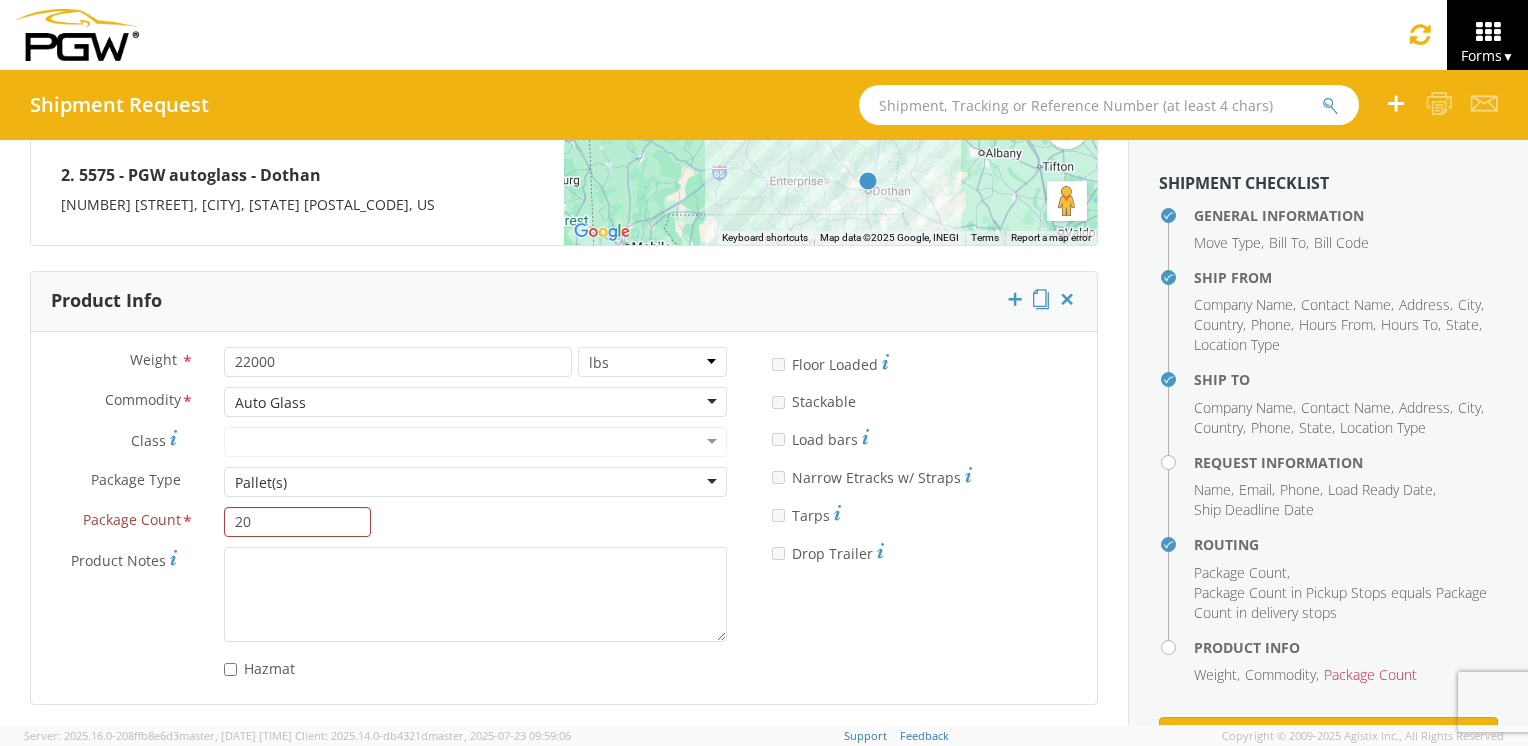 click on "Weight        *                         22000     lbs kgs                                         Commodity        *             Auto Glass Auto Glass Adhesives / Glues Aquapel Aquapel - T/L only Attachments / Hardware Auto Glass Automobile Glass, Cut to Shape with Sundries Batteries Non Hazardous Batteries, Wet, Filled with Acid Blades - Razor Blades - Replacement Cutout Cleaners Coating Solution Construction Corrugated Boxes Domestic Curved Tempered Domestic Flat Laminated Domestic Sliders Domestic T-Lites Domestic Windshields Felt Channels Flat Laminated Foreign Curved Tempered Foreign Flat Laminated Foreign Sliders Foreign T-Lites Foreign Windshields Gloves Hand Tools Headlight Repair Heptane Industrial/Bus Parts Mercedes Restricted Sundries Mirrors Misc Supplies Moldings - Domestic Moldings - Foreign Moldings - Universal Mopar Restricted Sundries Power Tools Power Window Motors/Regulators Residential Door Panels Safety Supplies Shop Supplies Steel Racks Tapes Towels / Wipes" 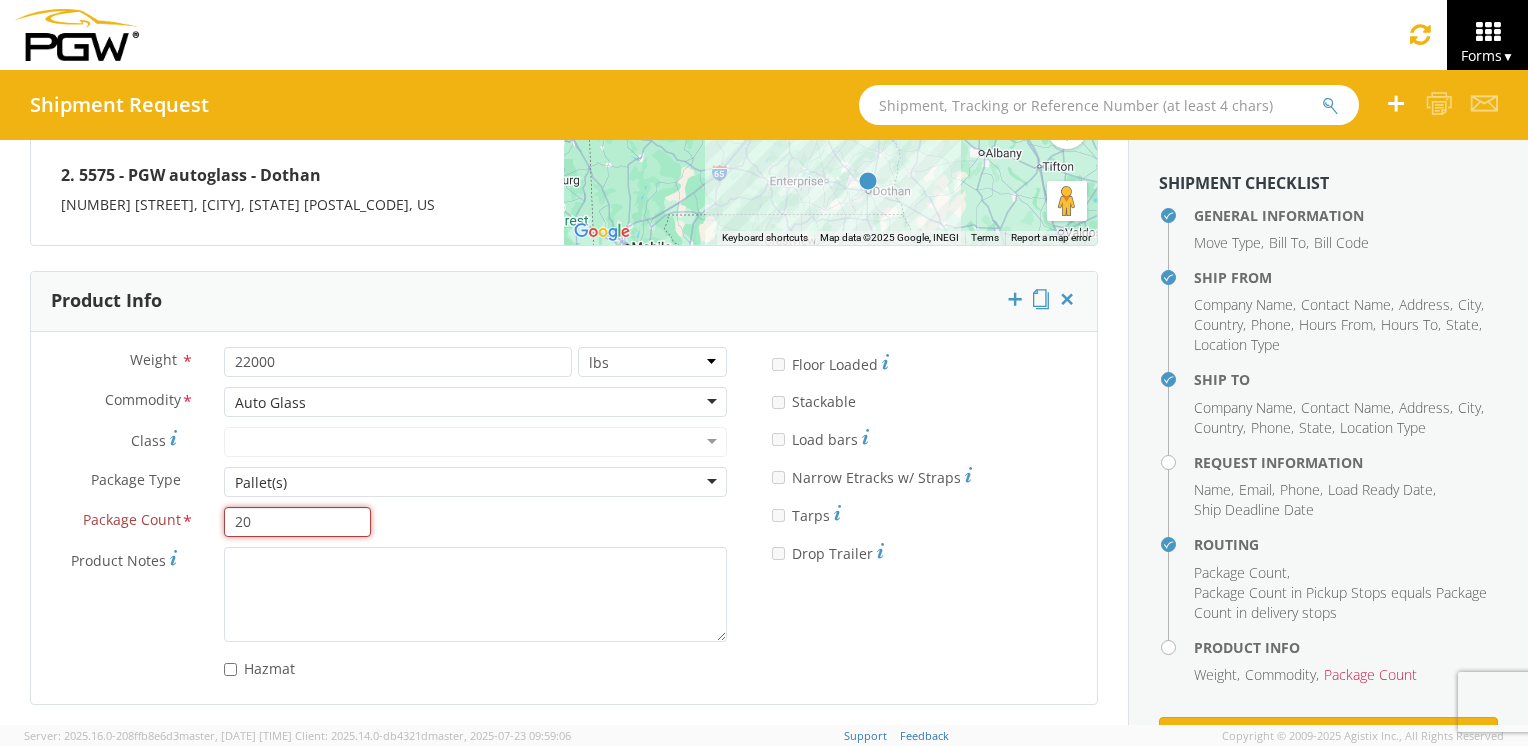 click on "20" at bounding box center (298, 522) 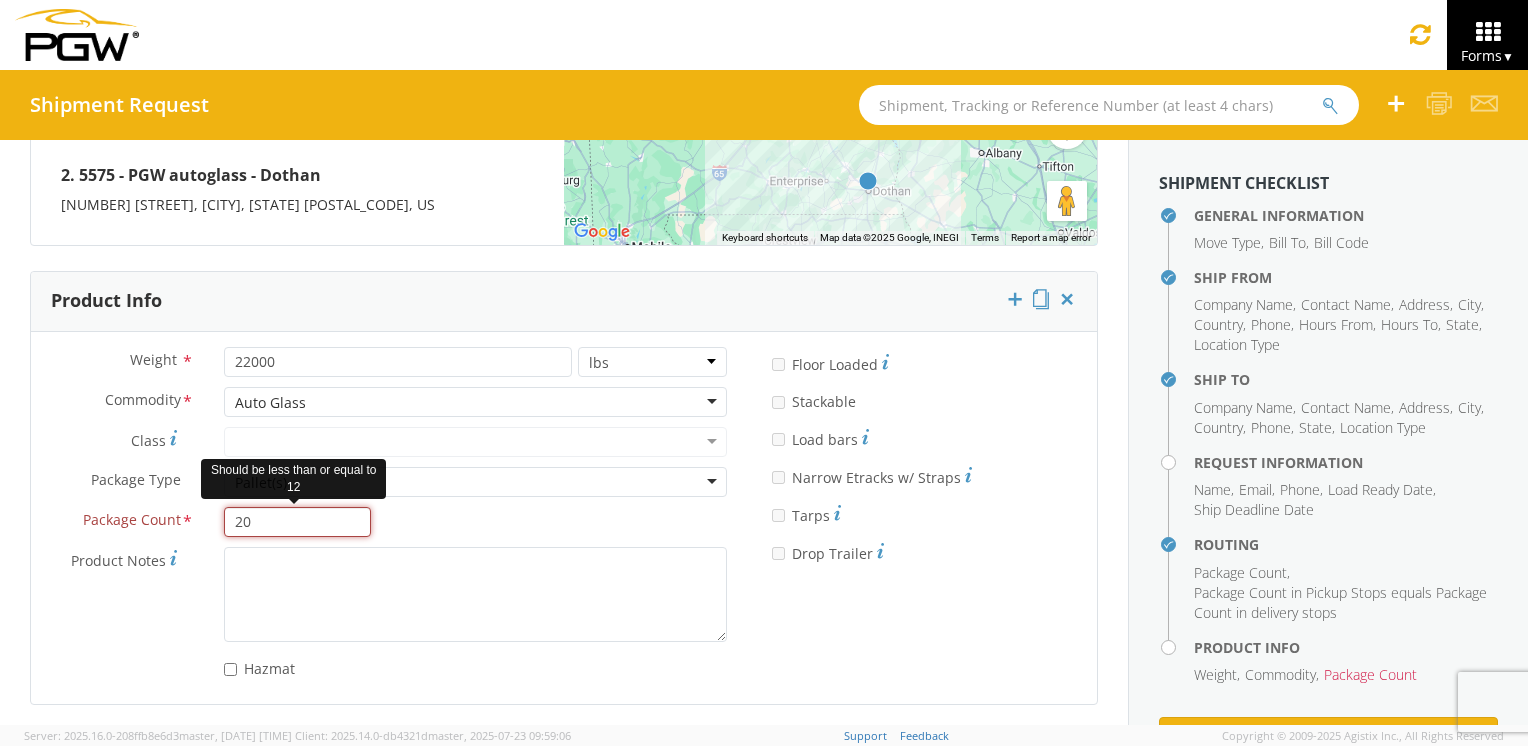 drag, startPoint x: 279, startPoint y: 514, endPoint x: 214, endPoint y: 514, distance: 65 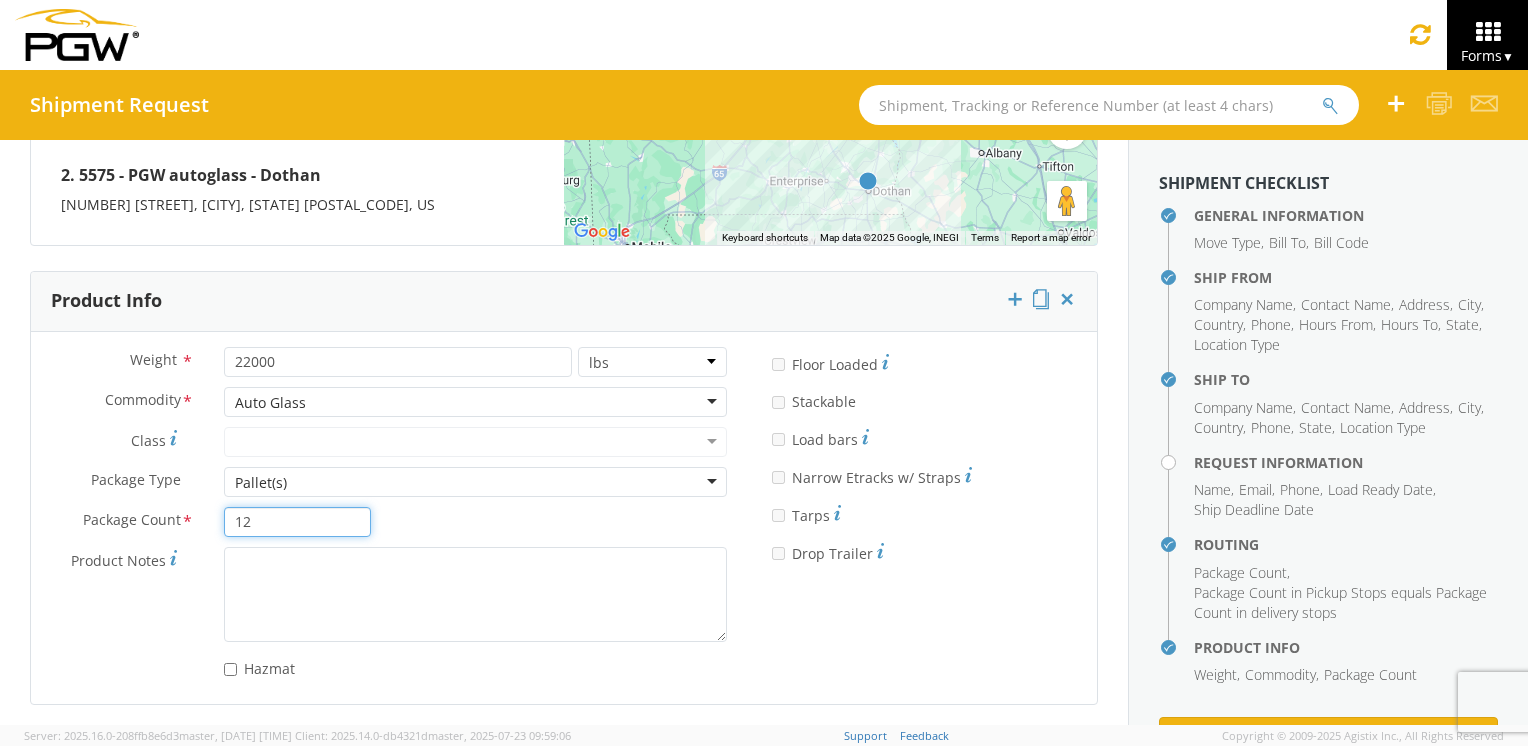 type on "12" 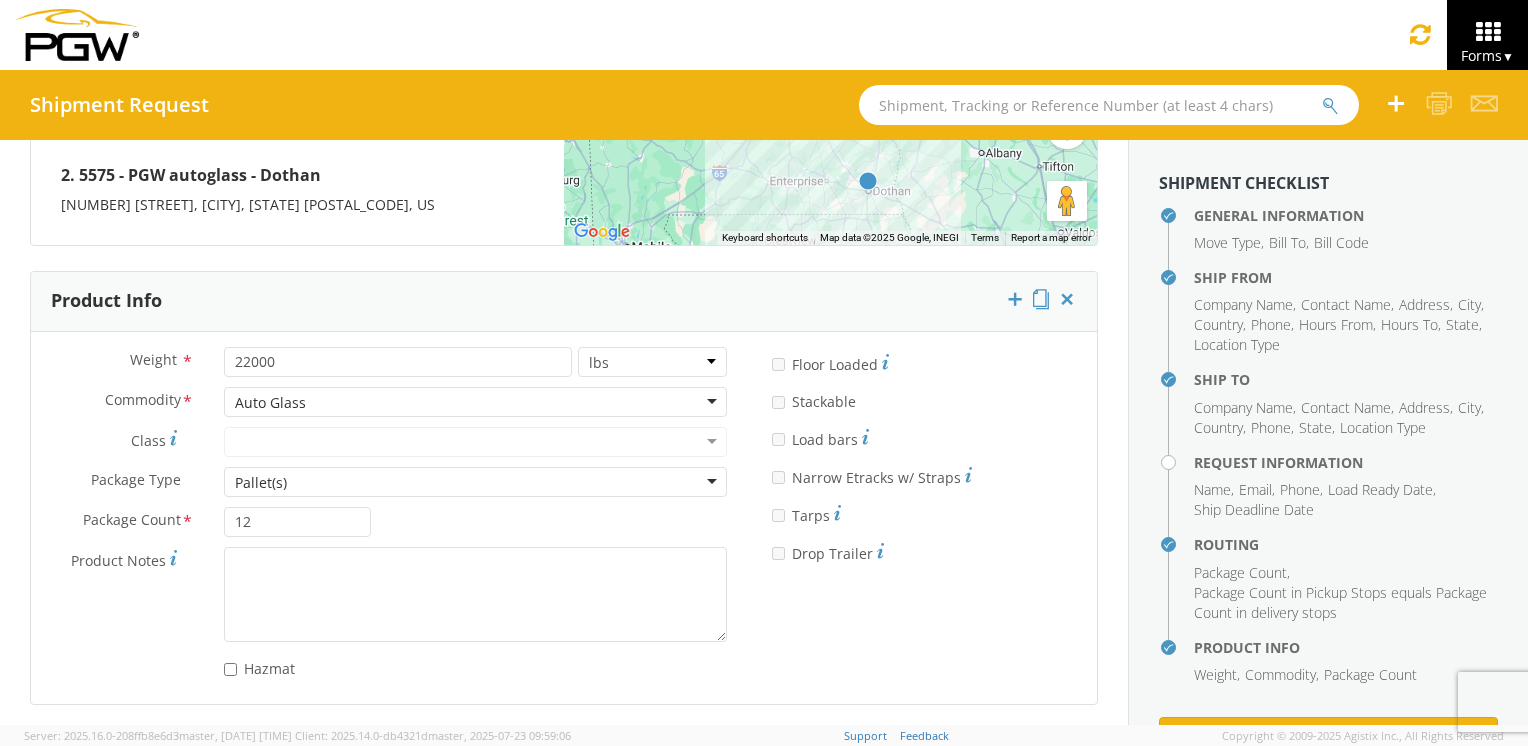 click on "Weight        *                         22000     lbs kgs                                         Commodity        *             Auto Glass Auto Glass Adhesives / Glues Aquapel Aquapel - T/L only Attachments / Hardware Auto Glass Automobile Glass, Cut to Shape with Sundries Batteries Non Hazardous Batteries, Wet, Filled with Acid Blades - Razor Blades - Replacement Cutout Cleaners Coating Solution Construction Corrugated Boxes Domestic Curved Tempered Domestic Flat Laminated Domestic Sliders Domestic T-Lites Domestic Windshields Felt Channels Flat Laminated Foreign Curved Tempered Foreign Flat Laminated Foreign Sliders Foreign T-Lites Foreign Windshields Gloves Hand Tools Headlight Repair Heptane Industrial/Bus Parts Mercedes Restricted Sundries Mirrors Misc Supplies Moldings - Domestic Moldings - Foreign Moldings - Universal Mopar Restricted Sundries Power Tools Power Window Motors/Regulators Residential Door Panels Safety Supplies Shop Supplies Steel Racks Tapes Towels / Wipes Wiper Blades" 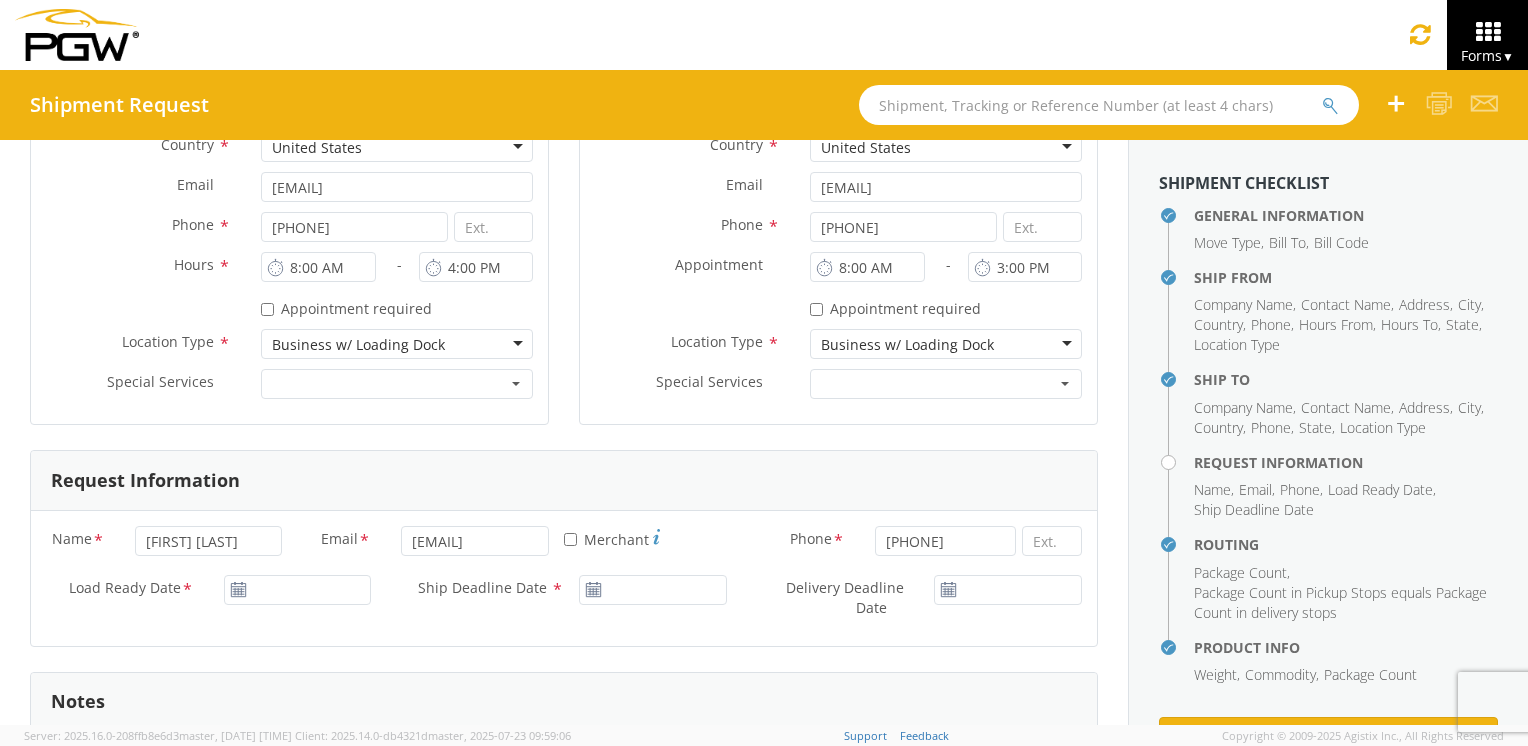 scroll, scrollTop: 575, scrollLeft: 0, axis: vertical 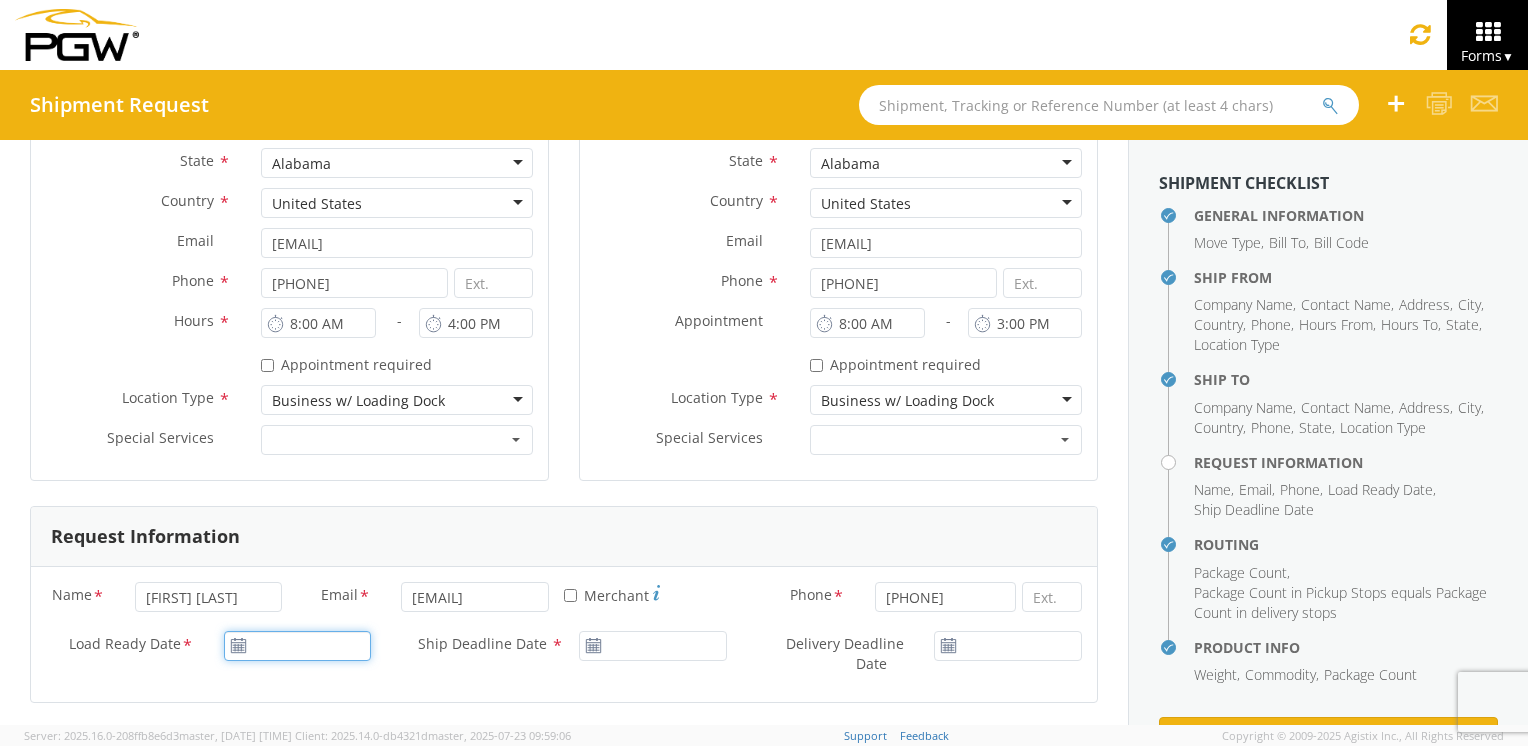 type on "08/05/2025" 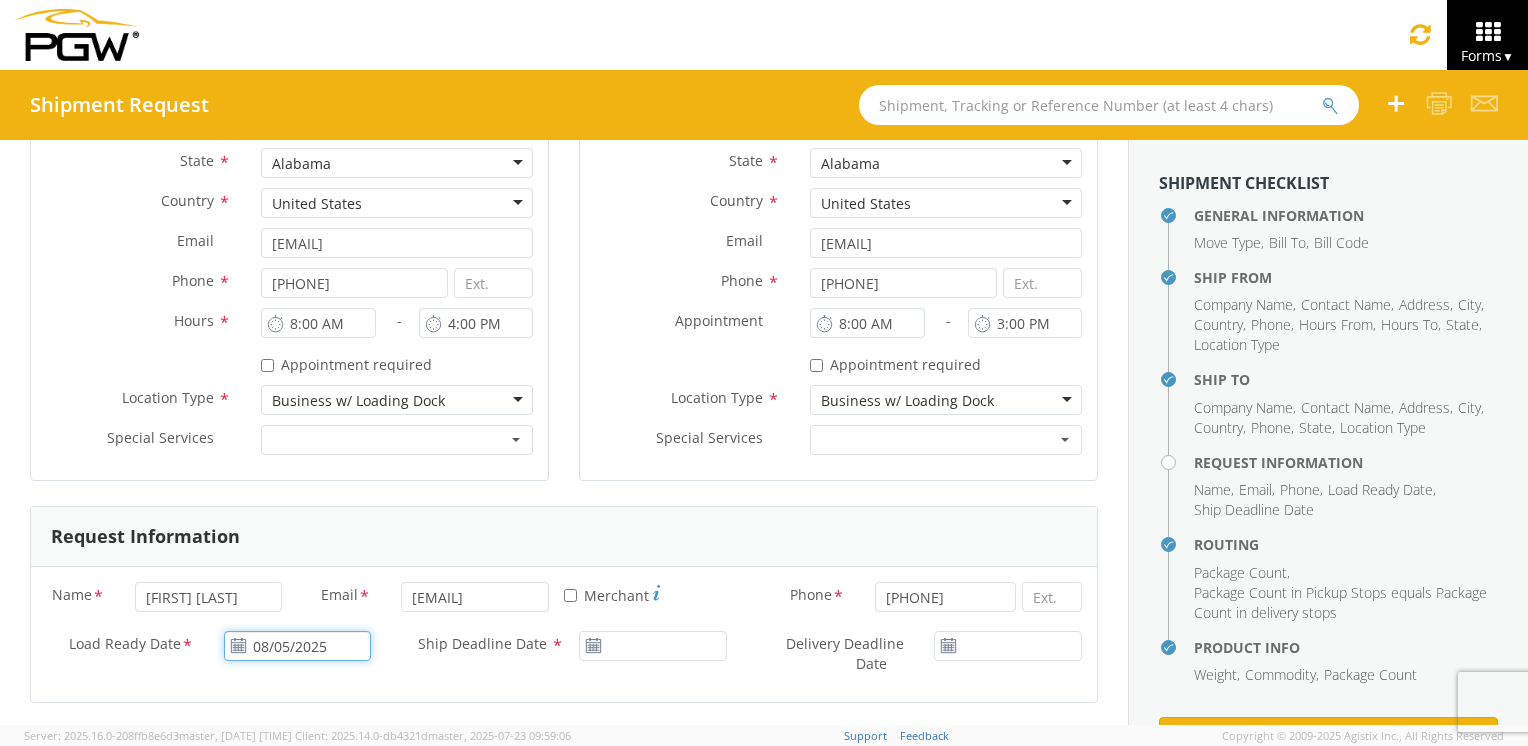 click on "08/05/2025" at bounding box center (298, 646) 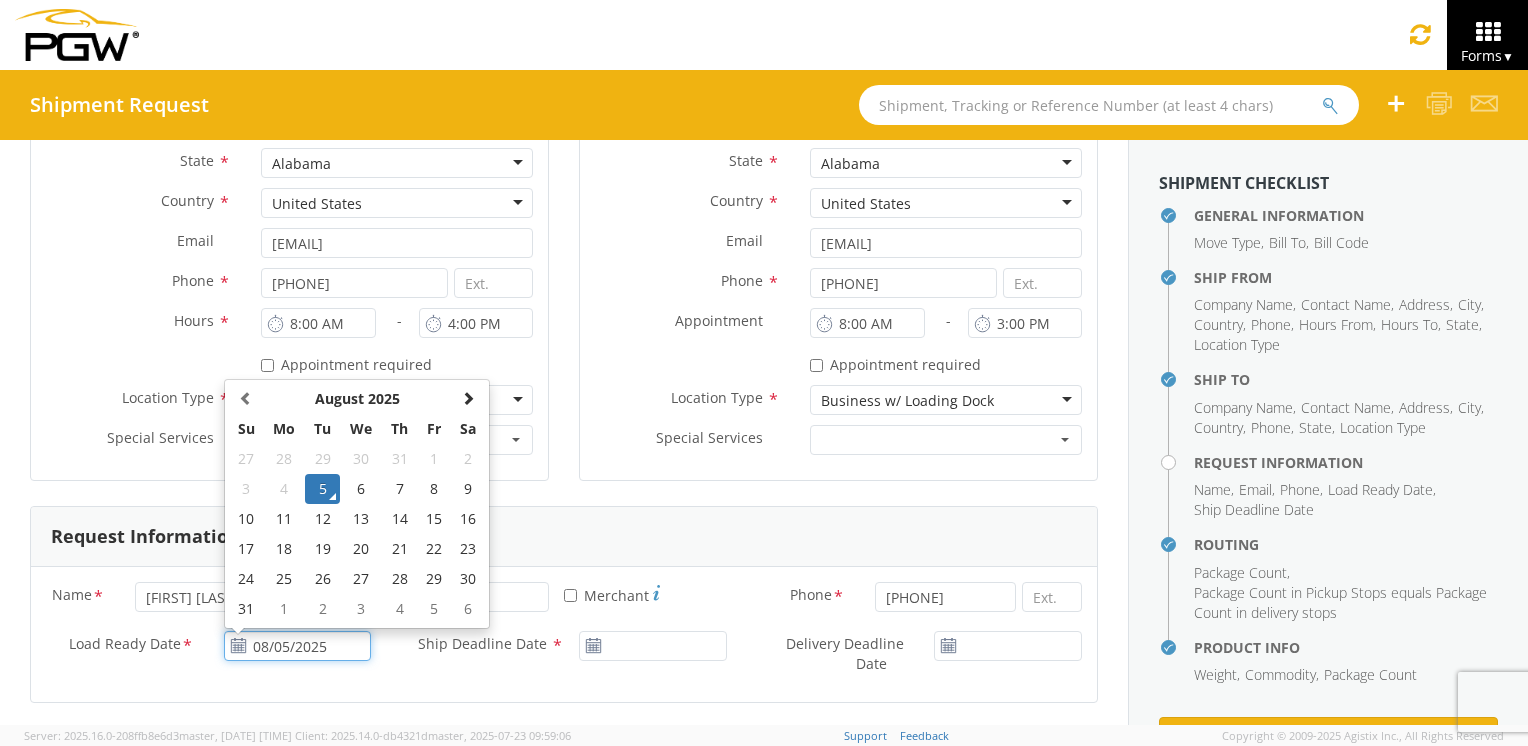 click on "5" 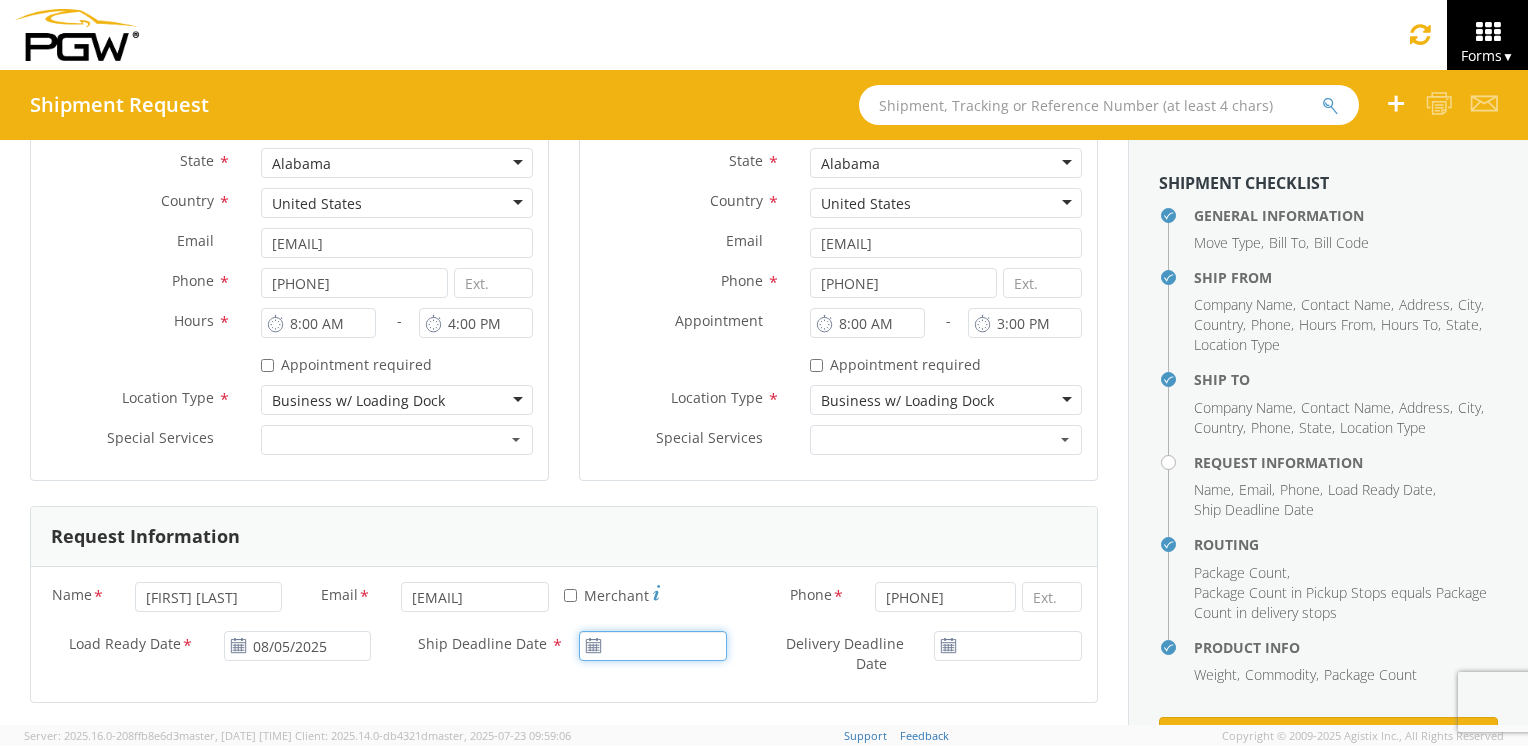type on "08/05/2025" 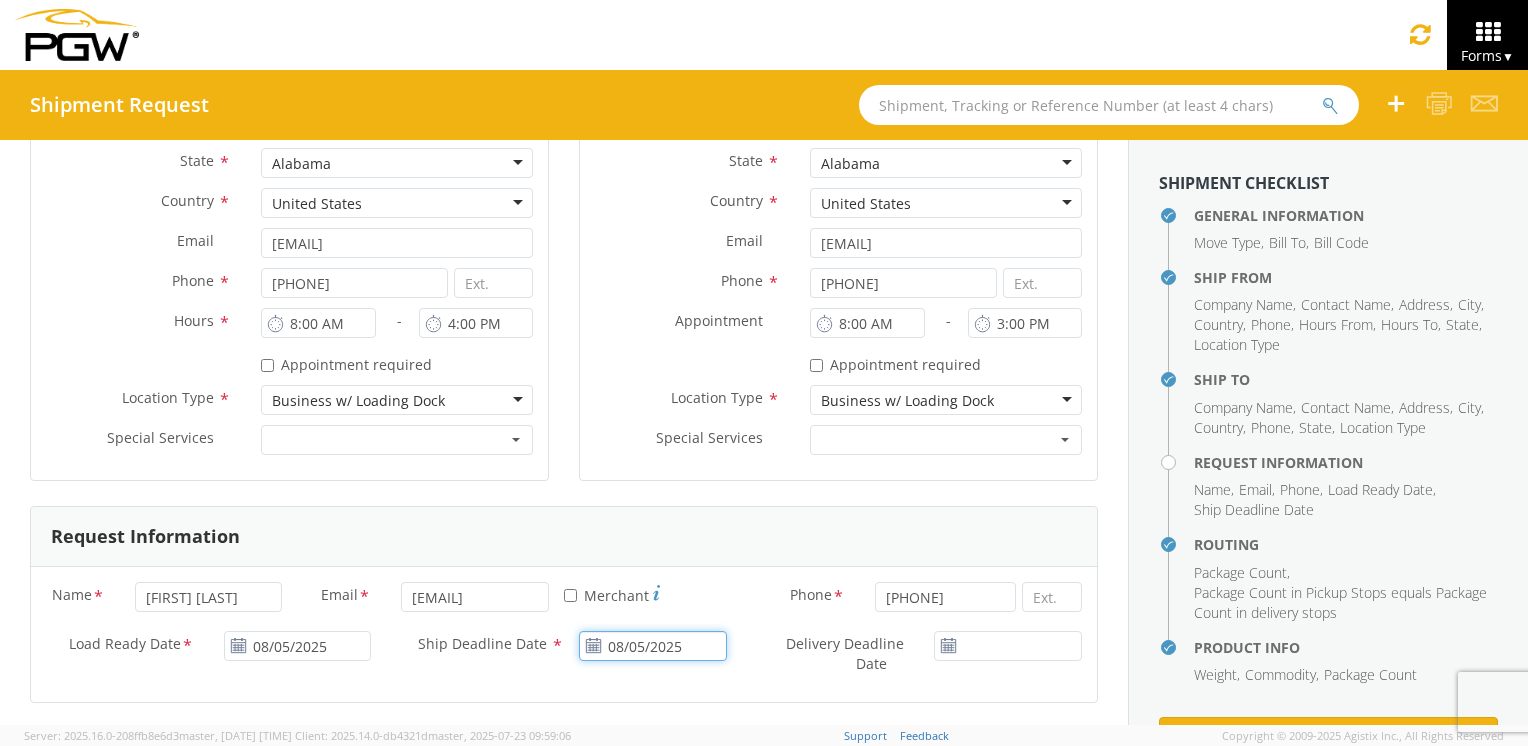 click on "08/05/2025" at bounding box center [653, 646] 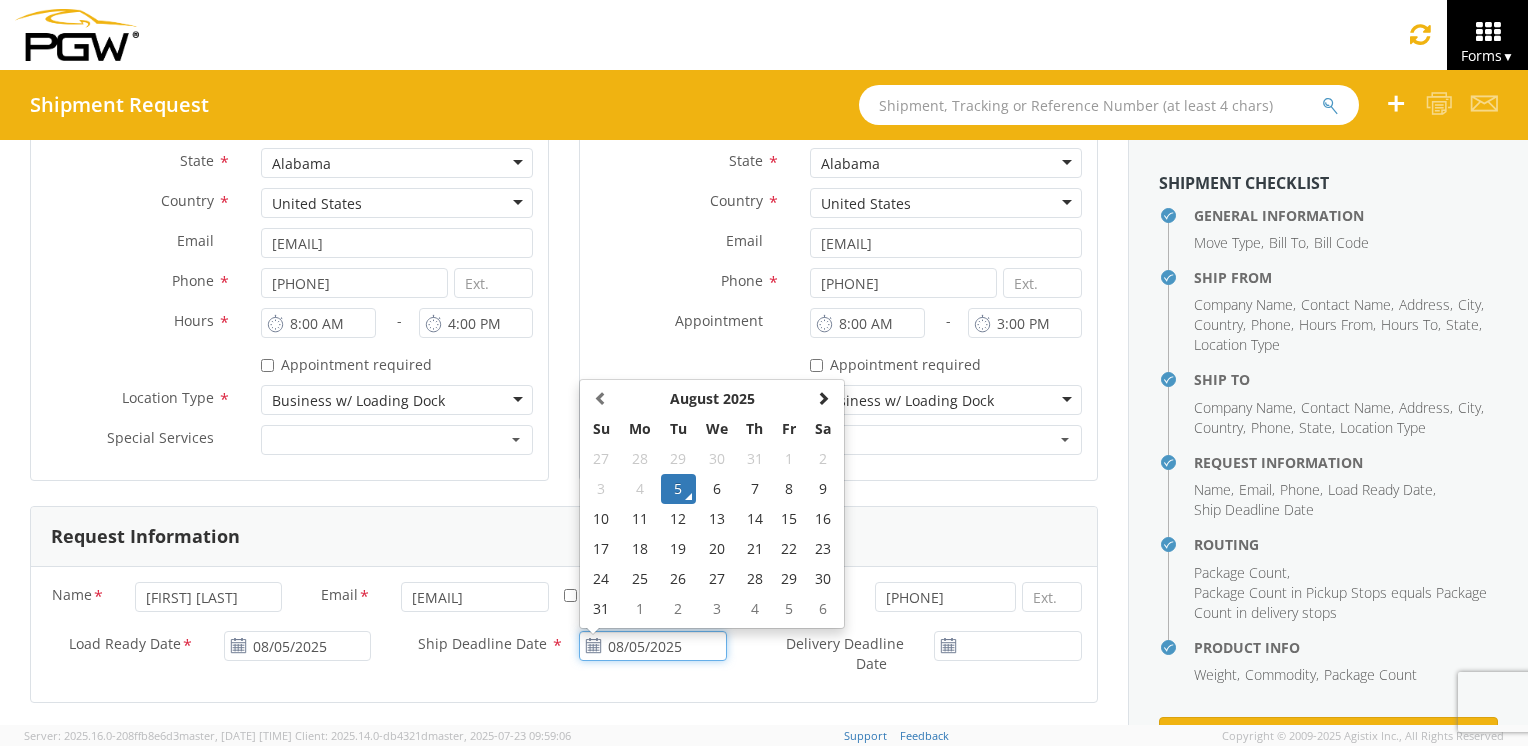 click on "5" 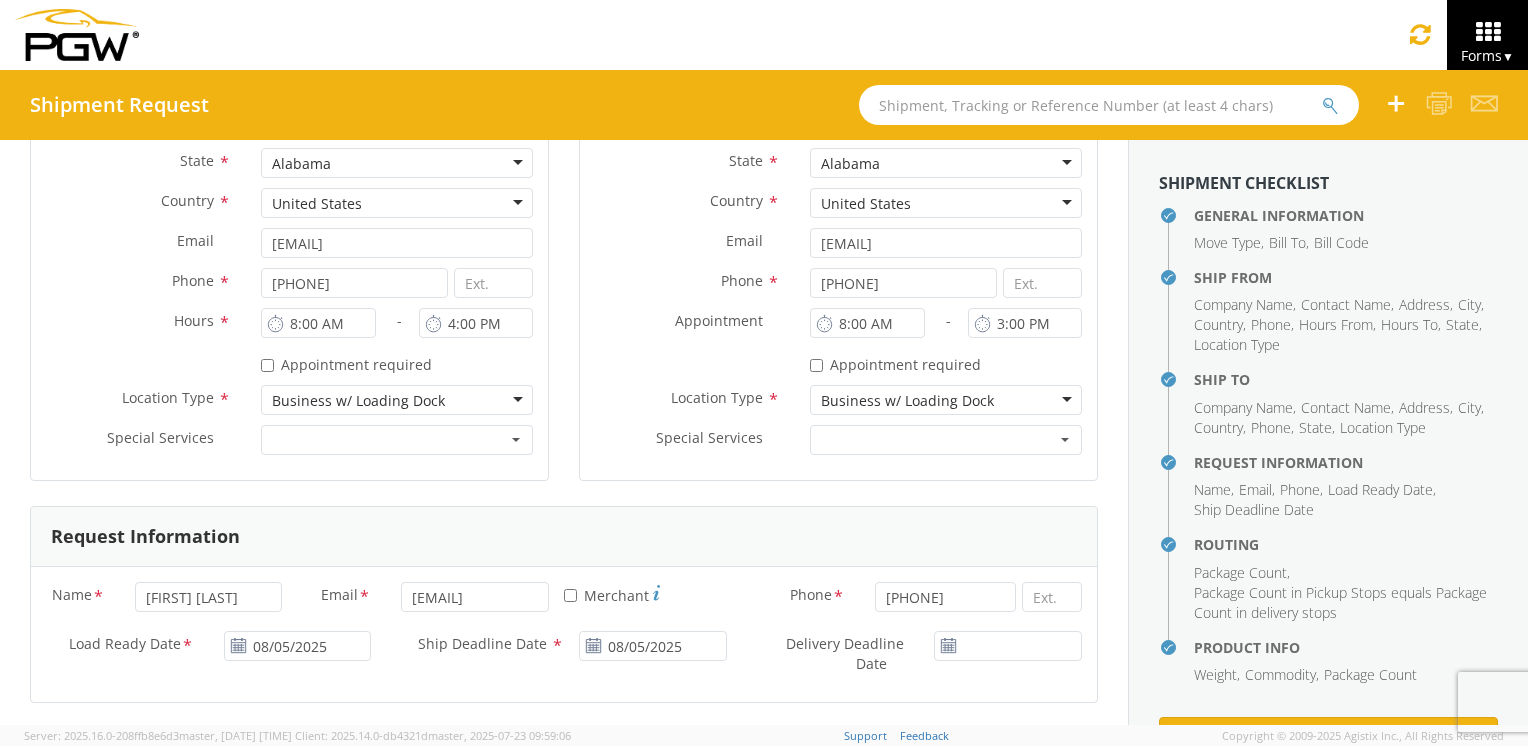 click 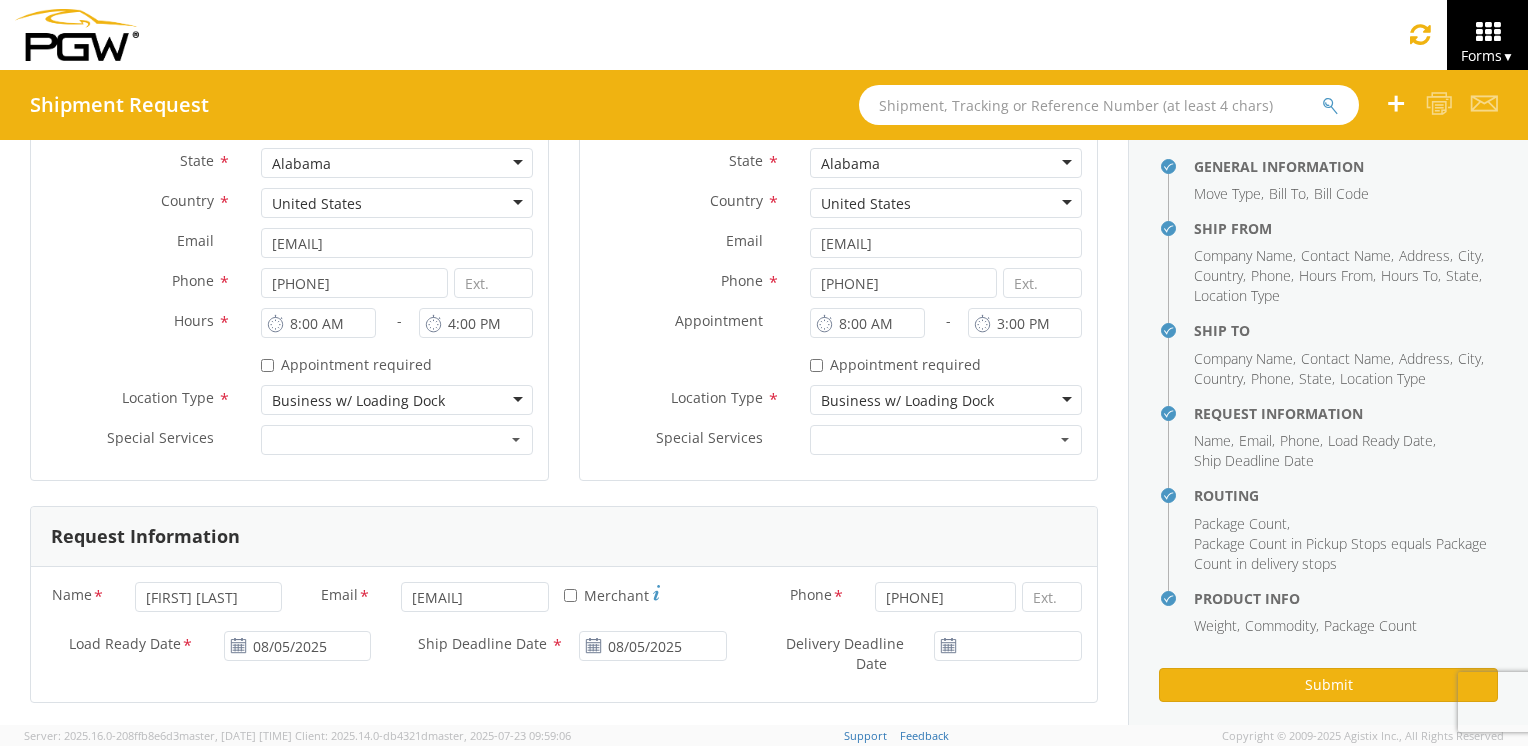 scroll, scrollTop: 70, scrollLeft: 0, axis: vertical 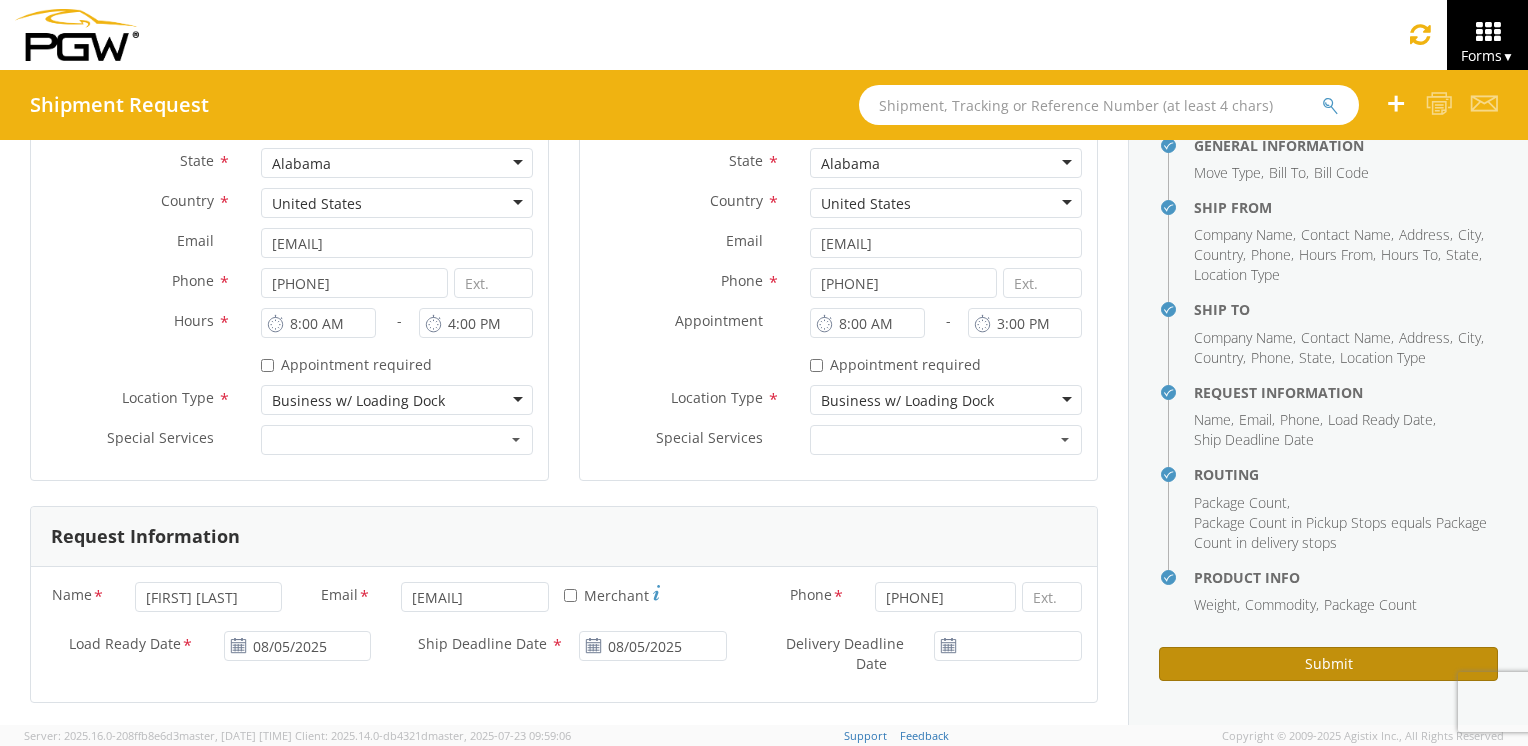 click on "Submit" at bounding box center (1328, 664) 